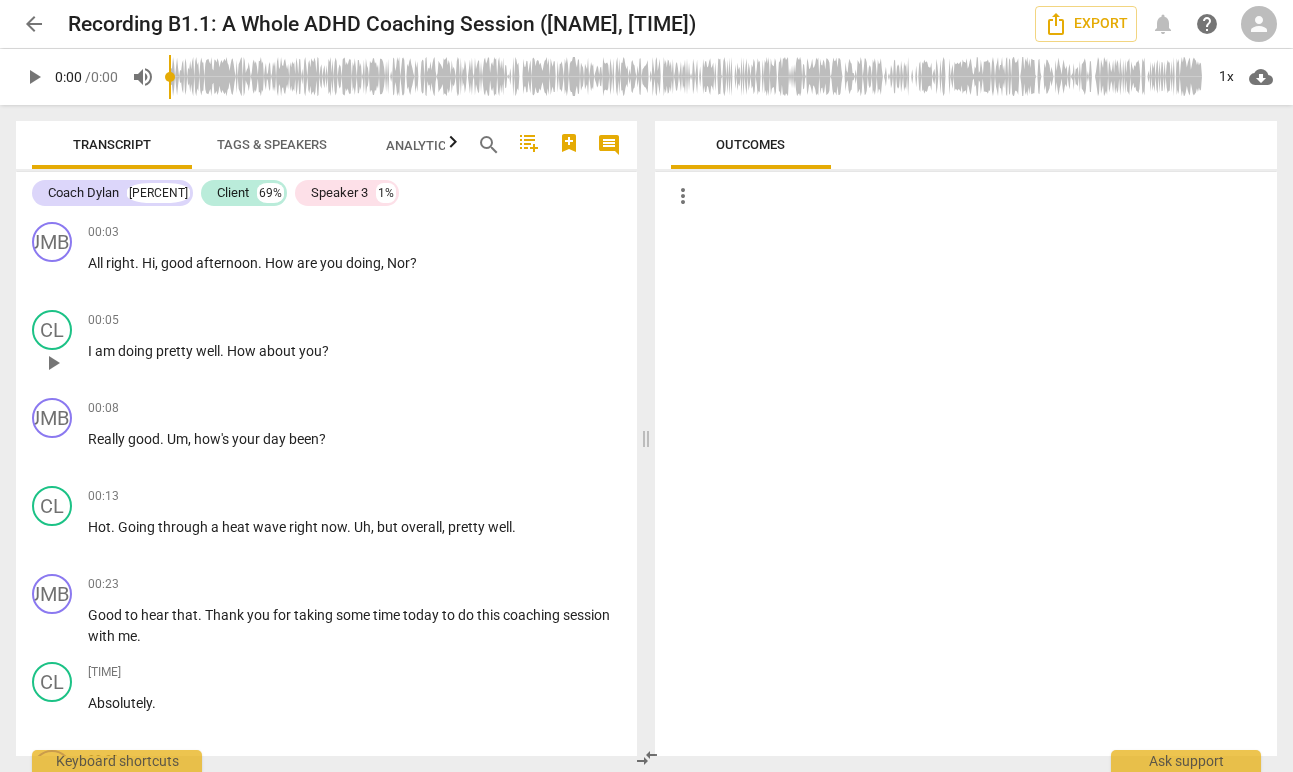 scroll, scrollTop: 0, scrollLeft: 0, axis: both 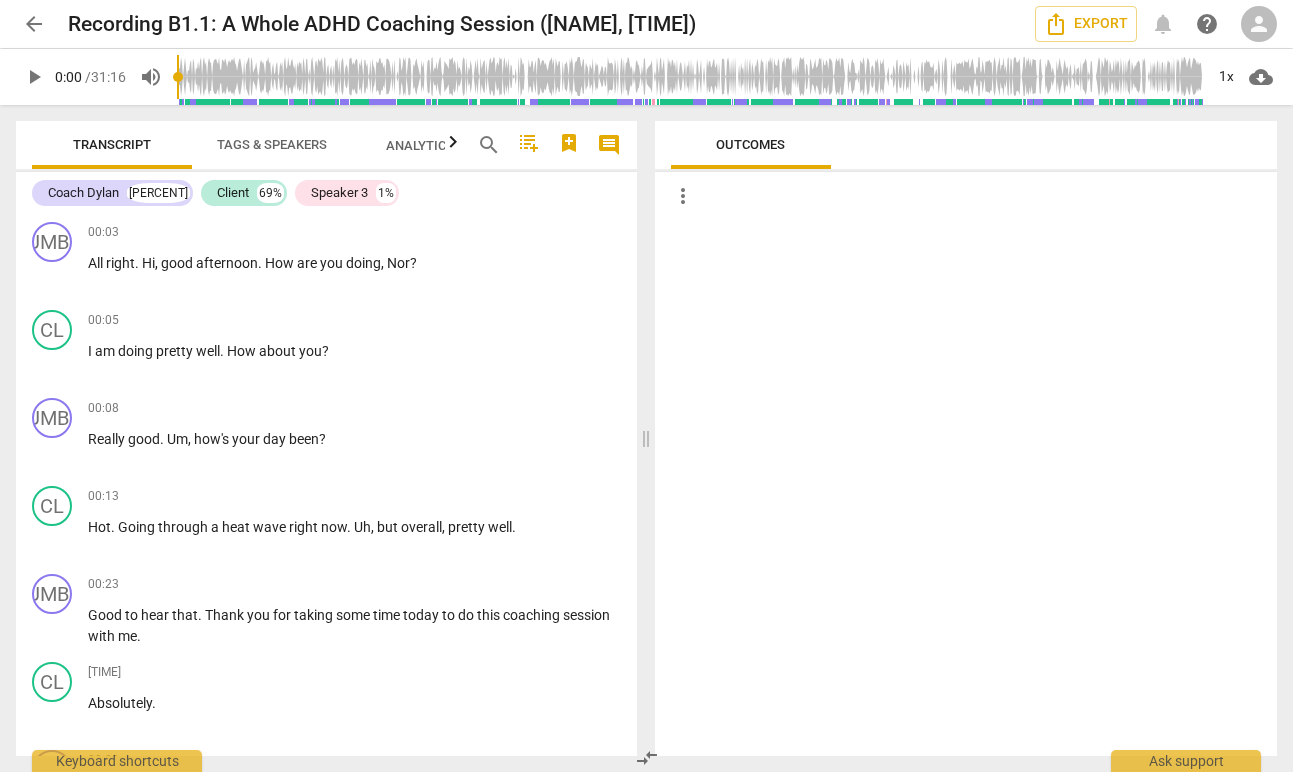 click on "play_arrow" at bounding box center [34, 77] 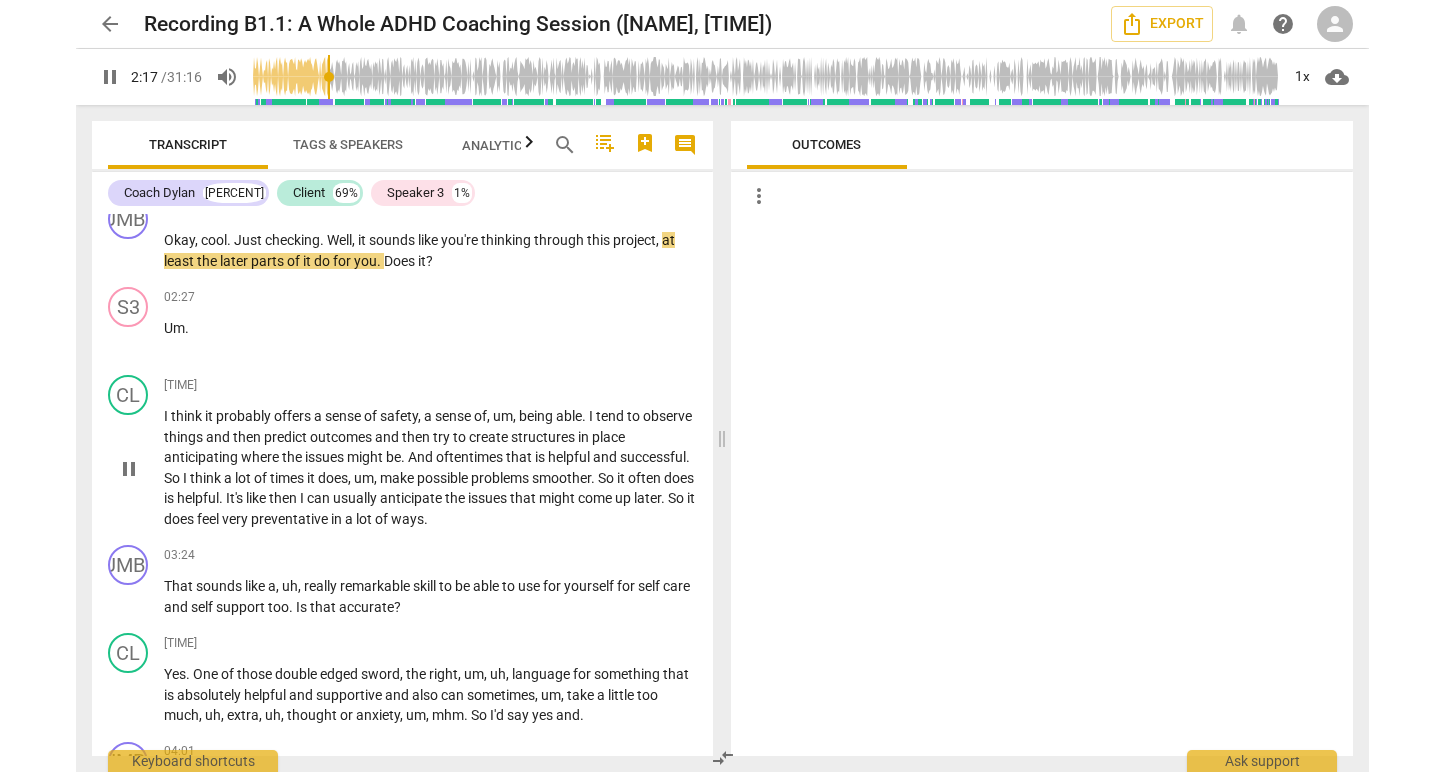 scroll, scrollTop: 1236, scrollLeft: 0, axis: vertical 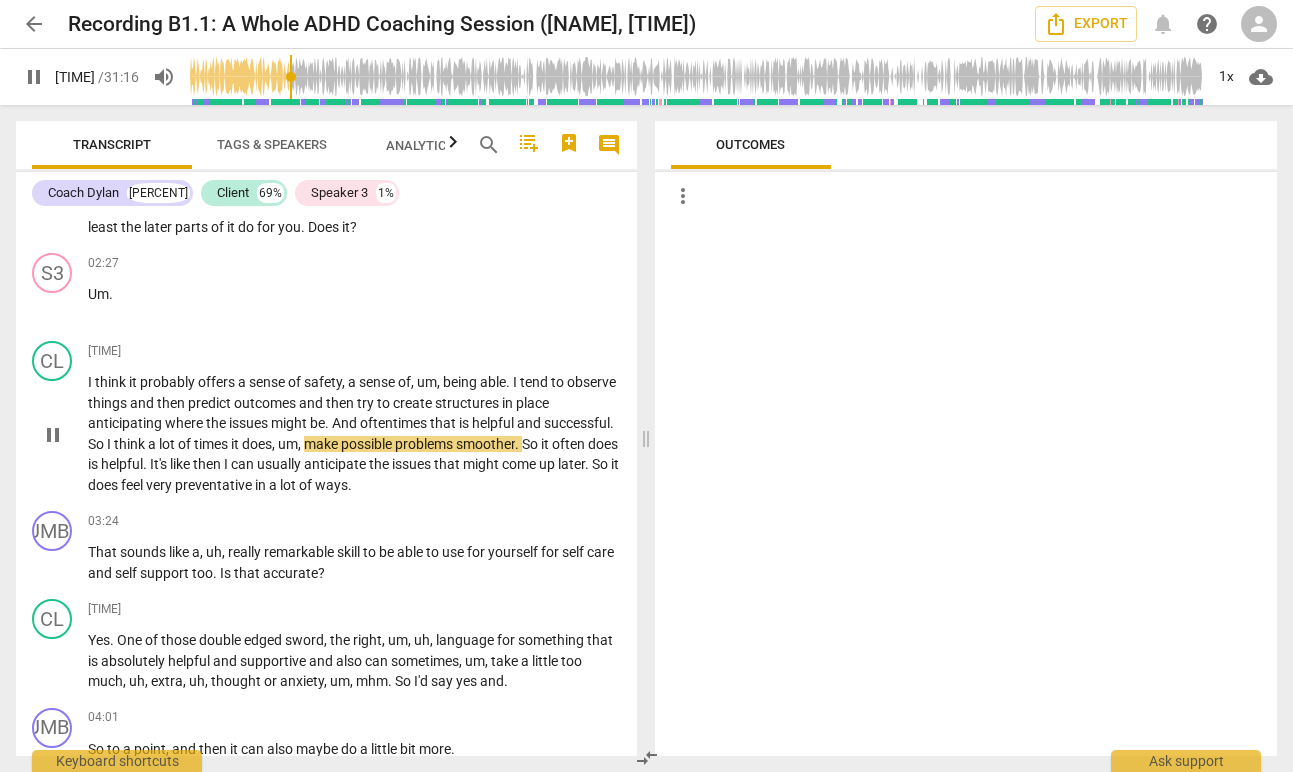 type on "186" 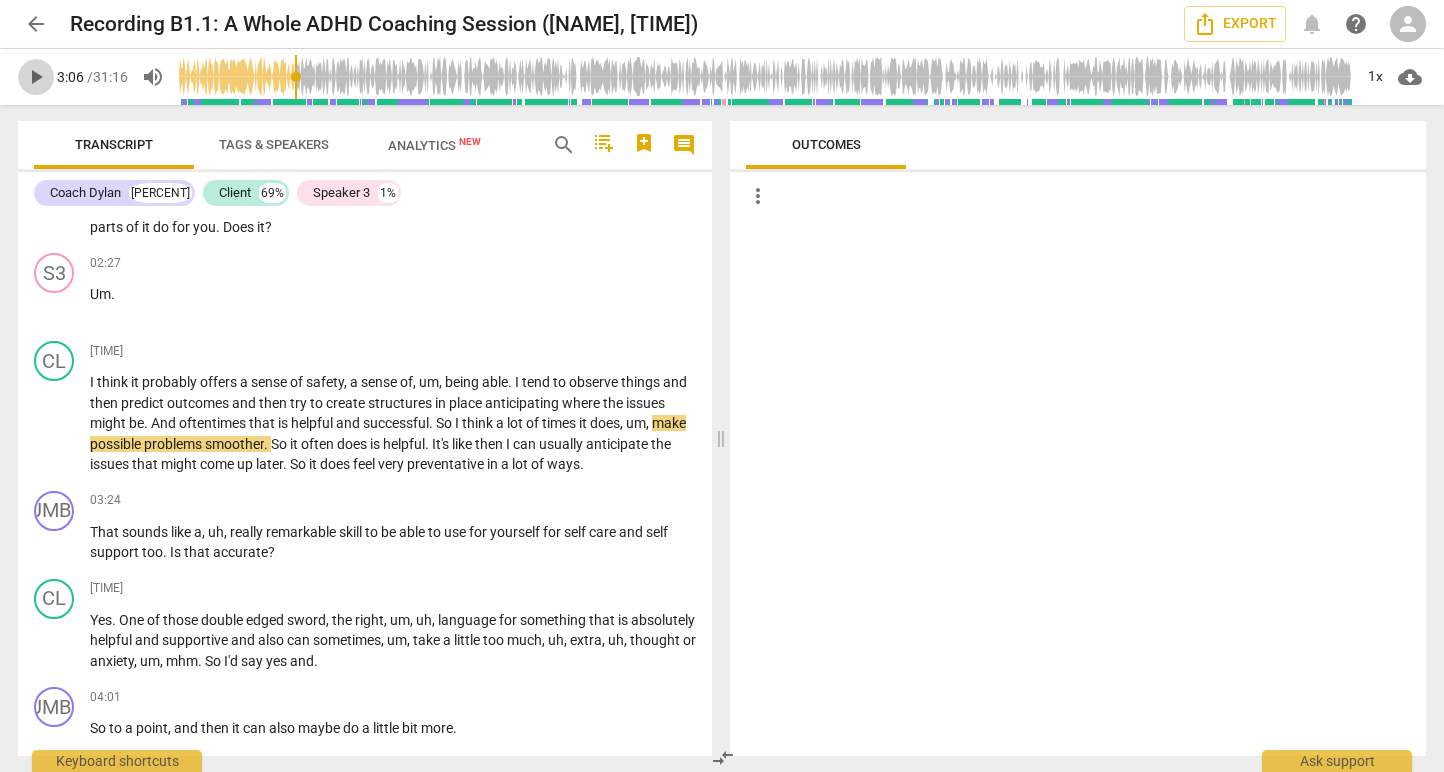 click on "play_arrow" at bounding box center [36, 77] 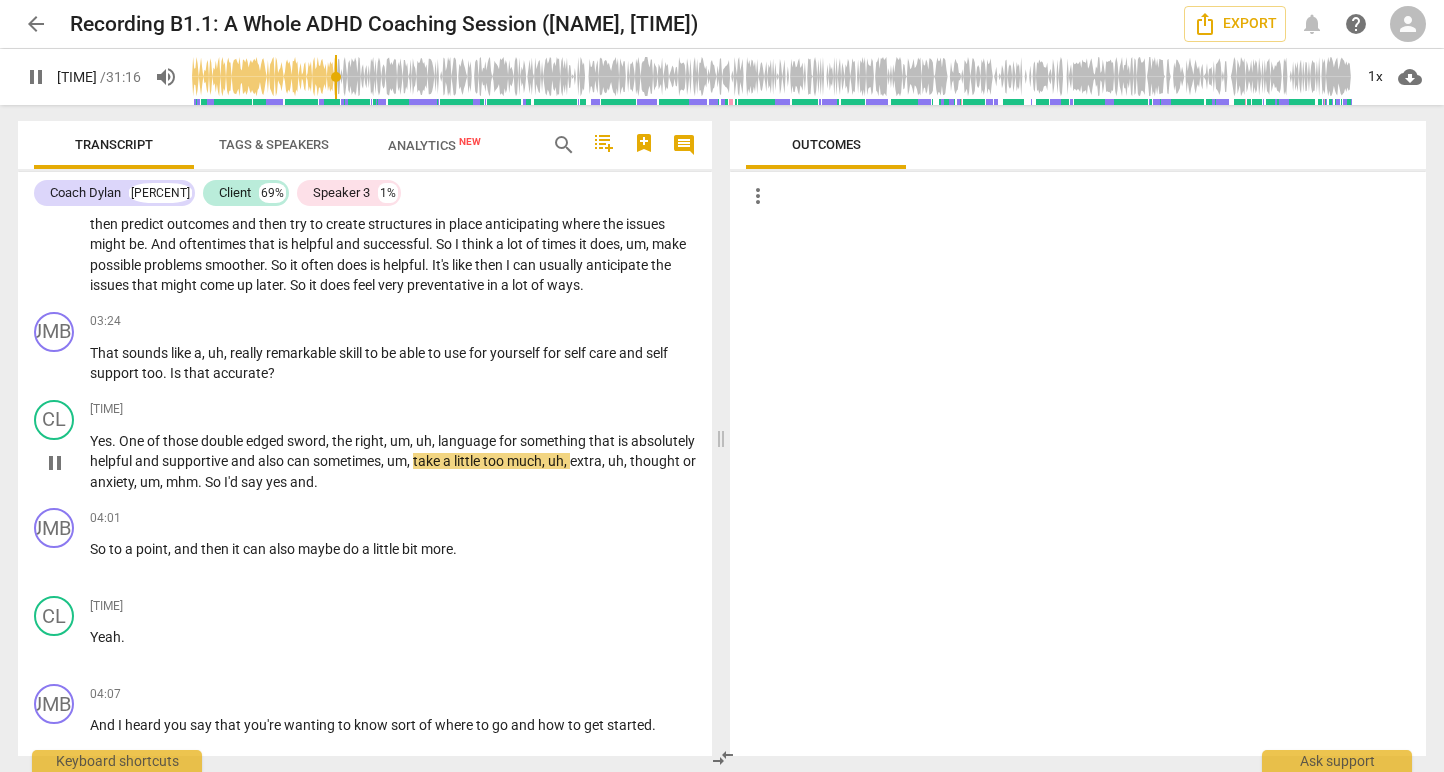 scroll, scrollTop: 1419, scrollLeft: 0, axis: vertical 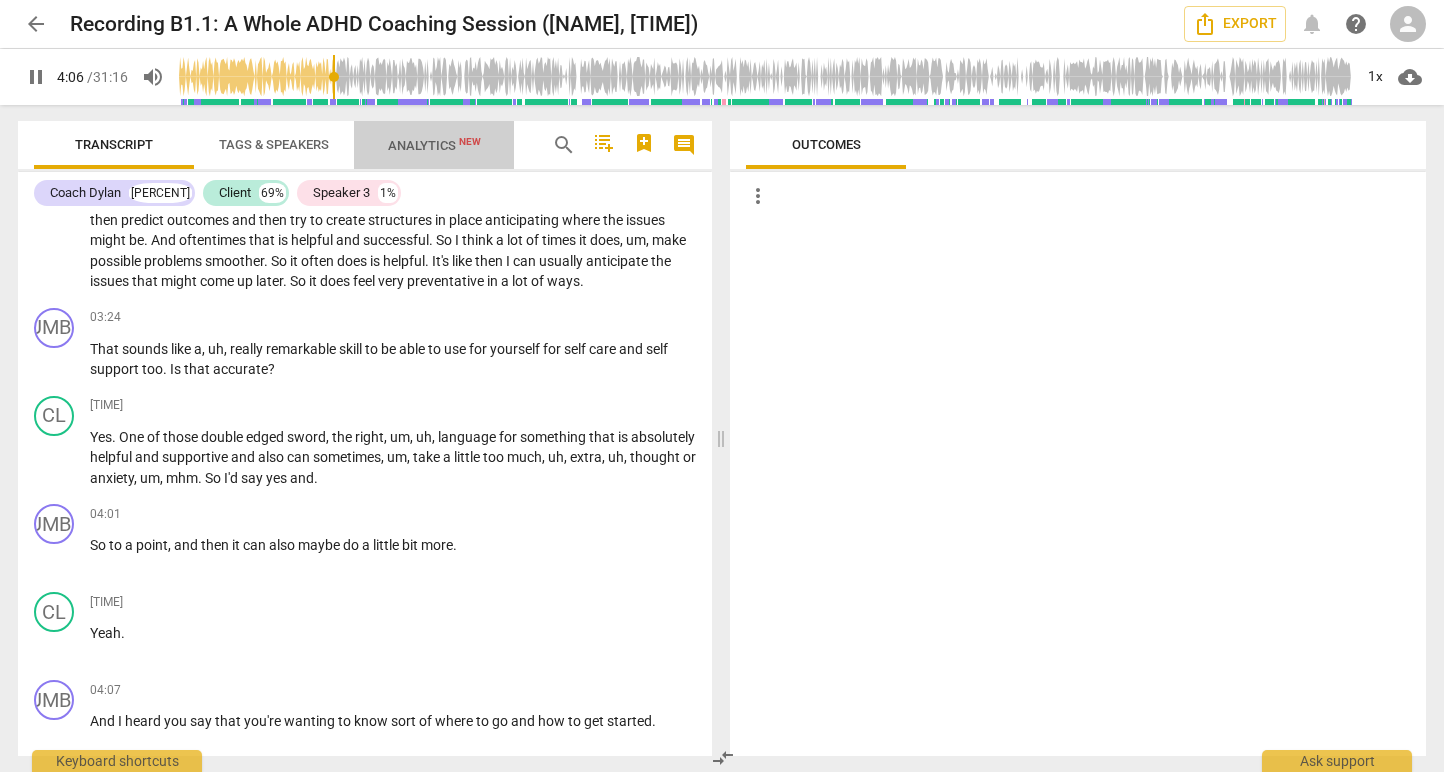 click on "Analytics   New" at bounding box center (434, 145) 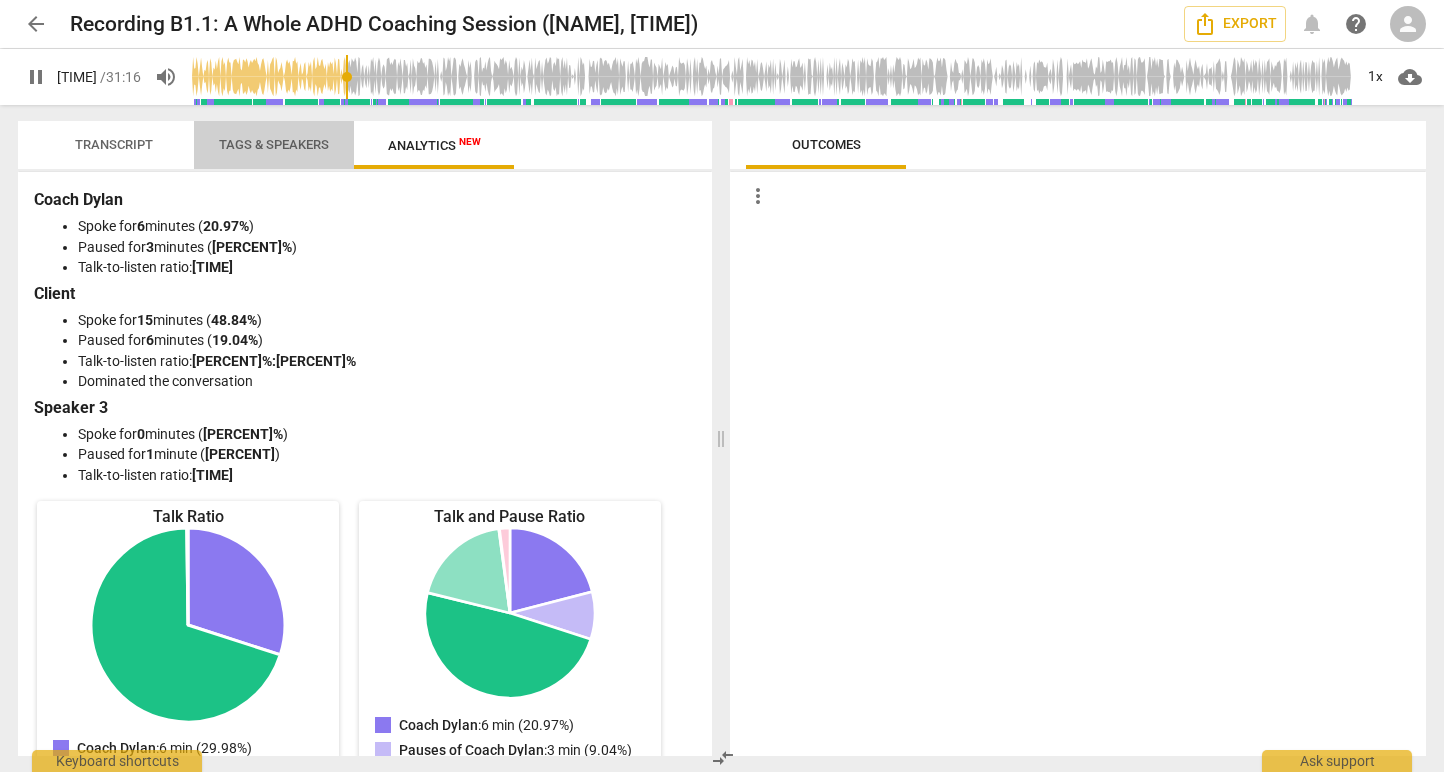 click on "Tags & Speakers" at bounding box center (274, 144) 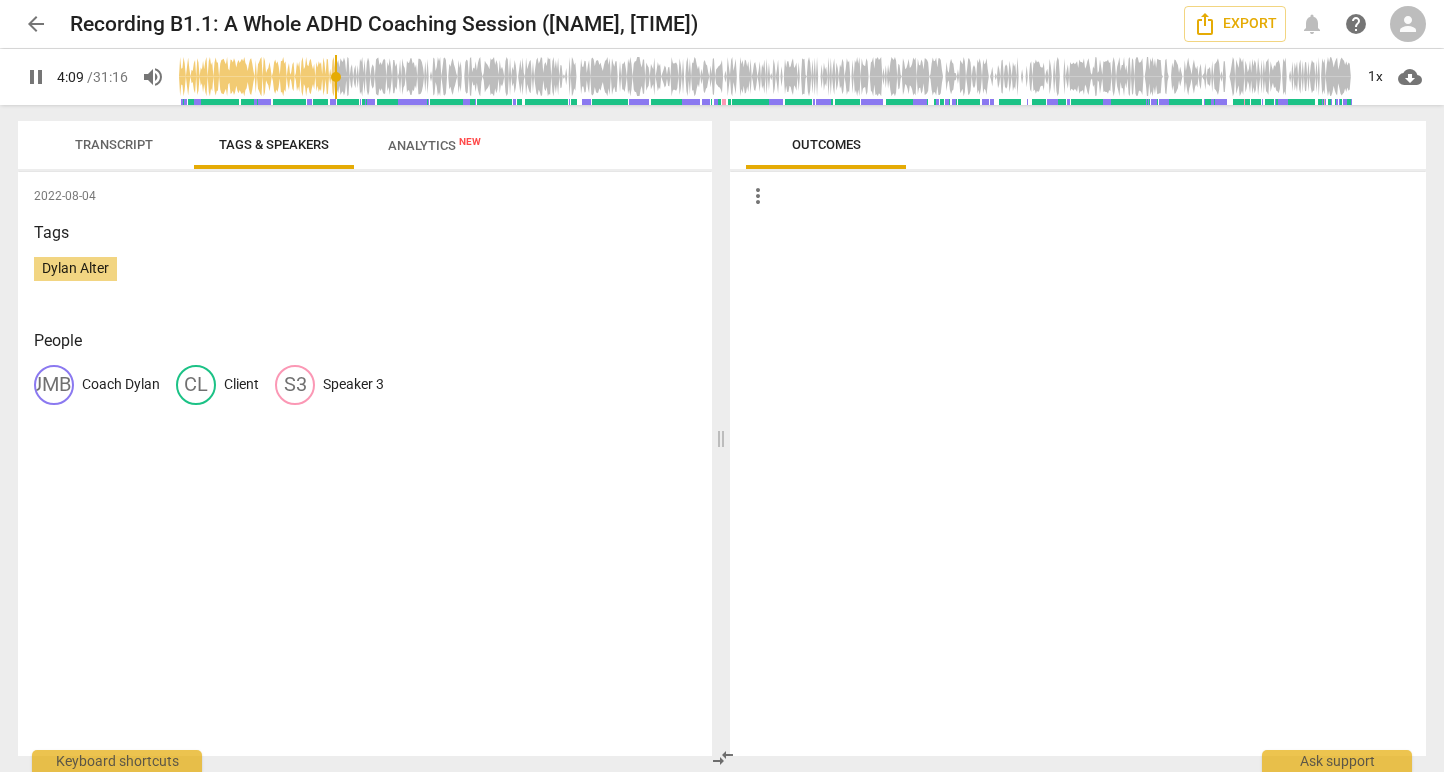 click on "Transcript" at bounding box center (114, 144) 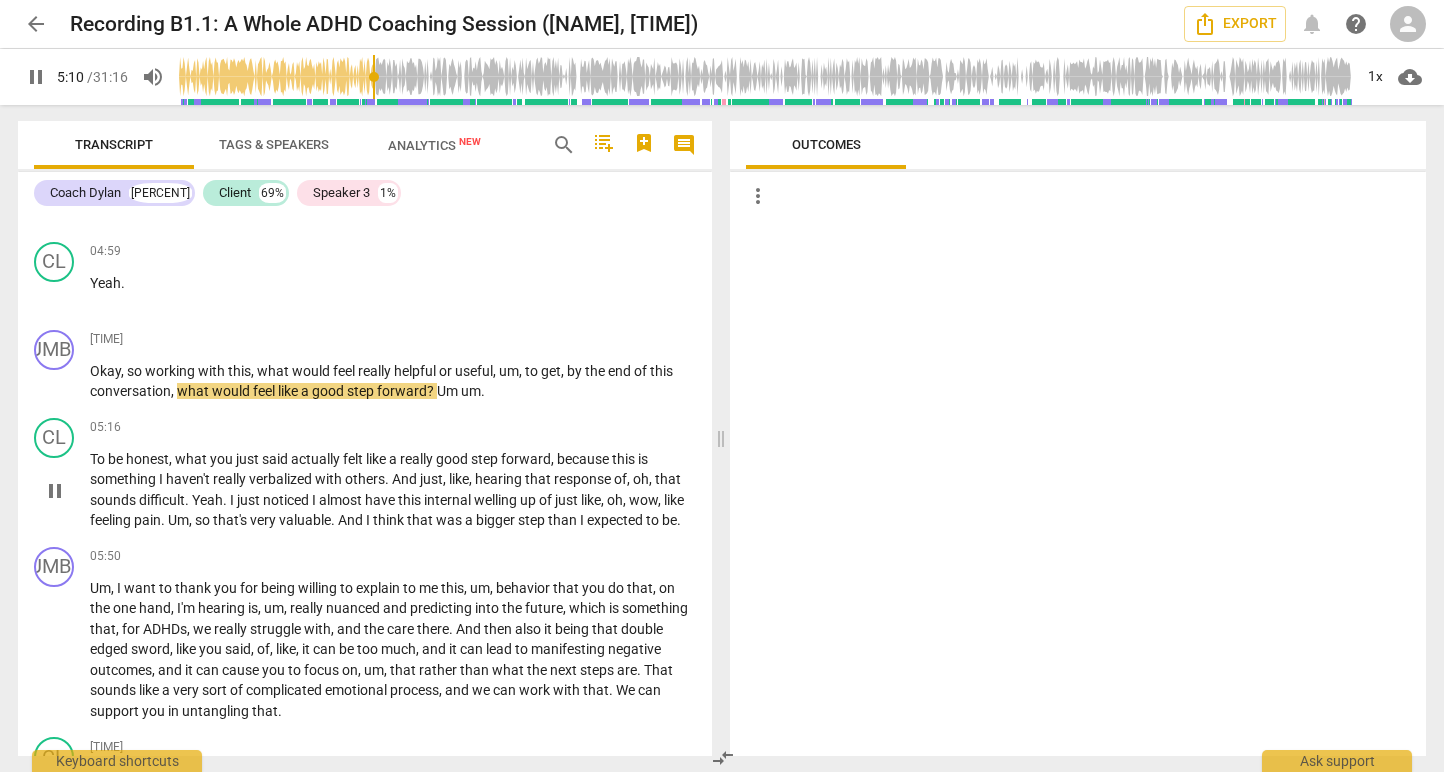 scroll, scrollTop: 2384, scrollLeft: 0, axis: vertical 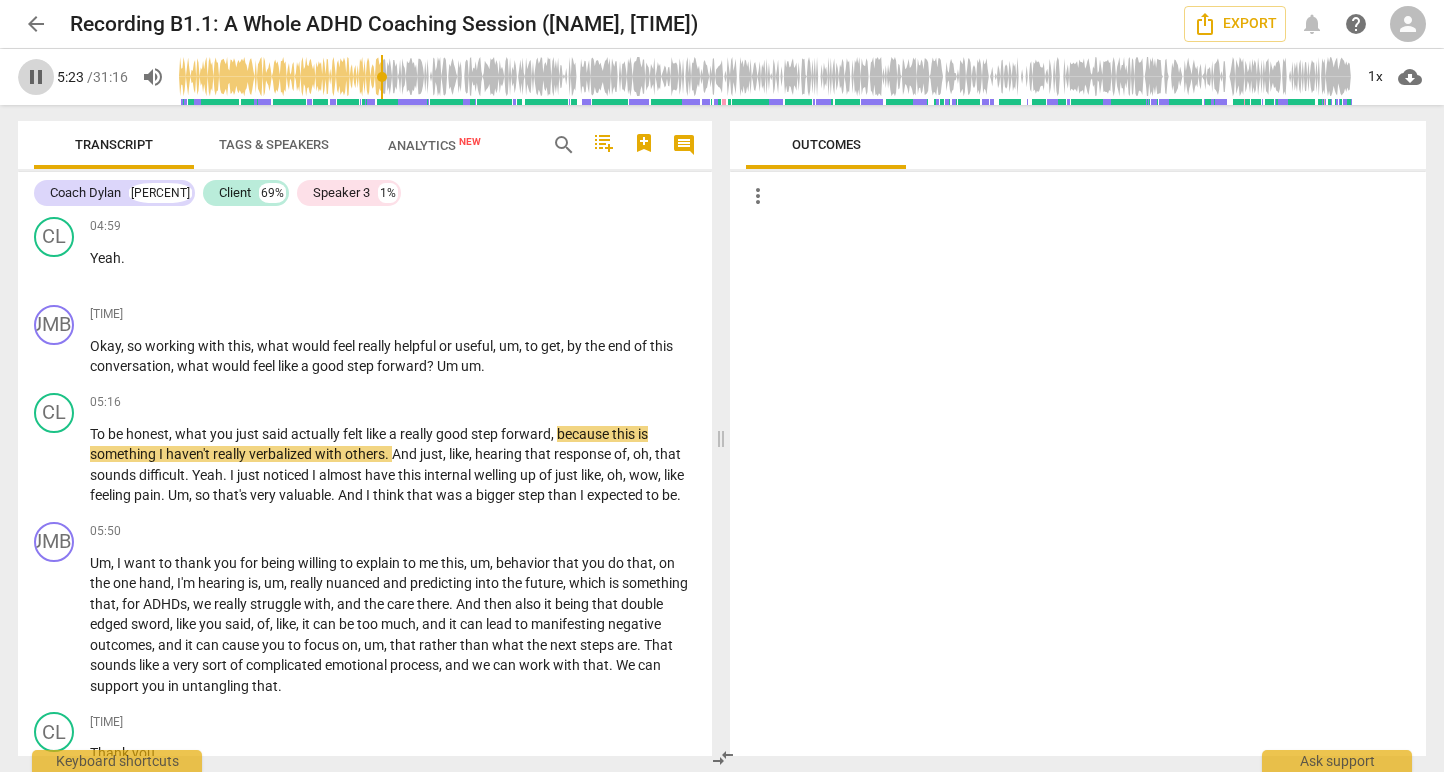 click on "pause" at bounding box center (36, 77) 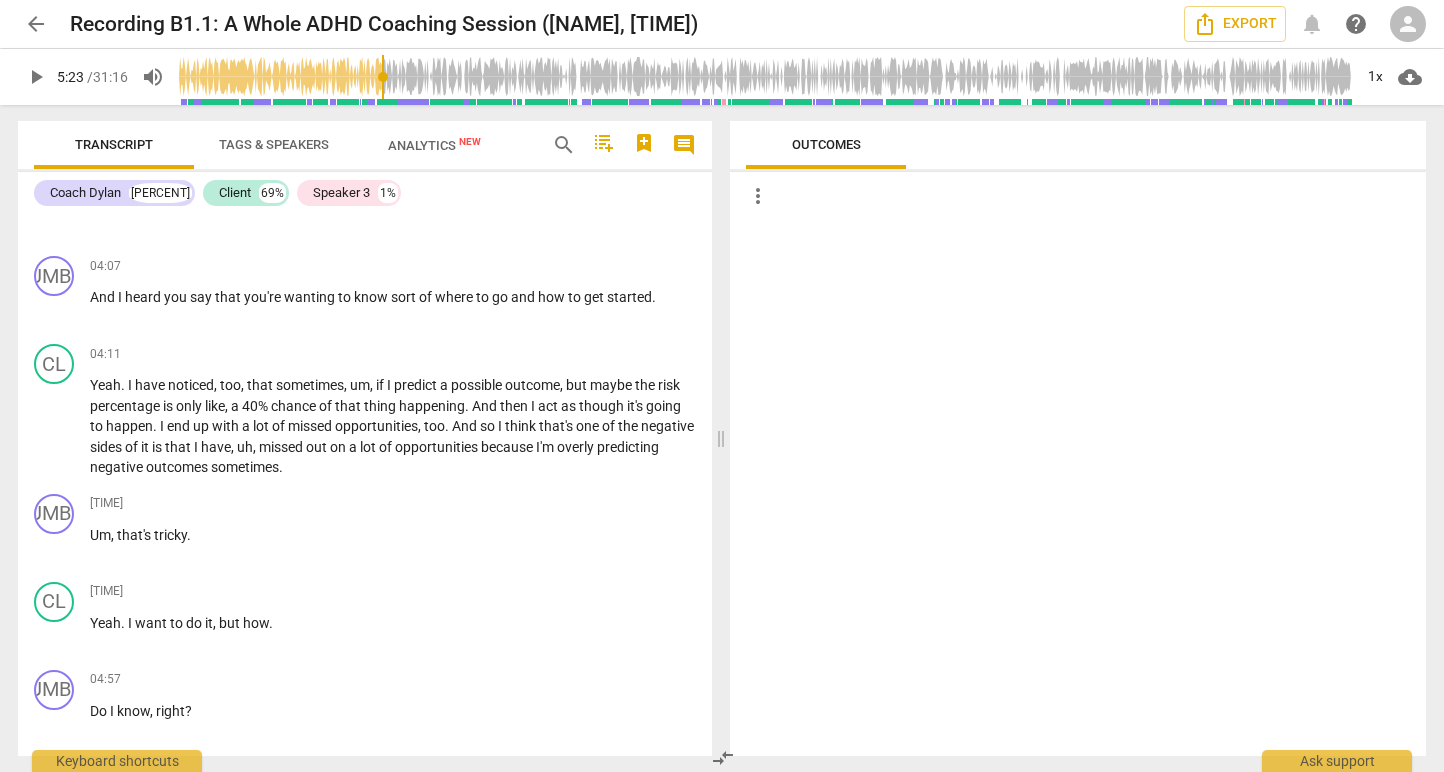 scroll, scrollTop: 1922, scrollLeft: 0, axis: vertical 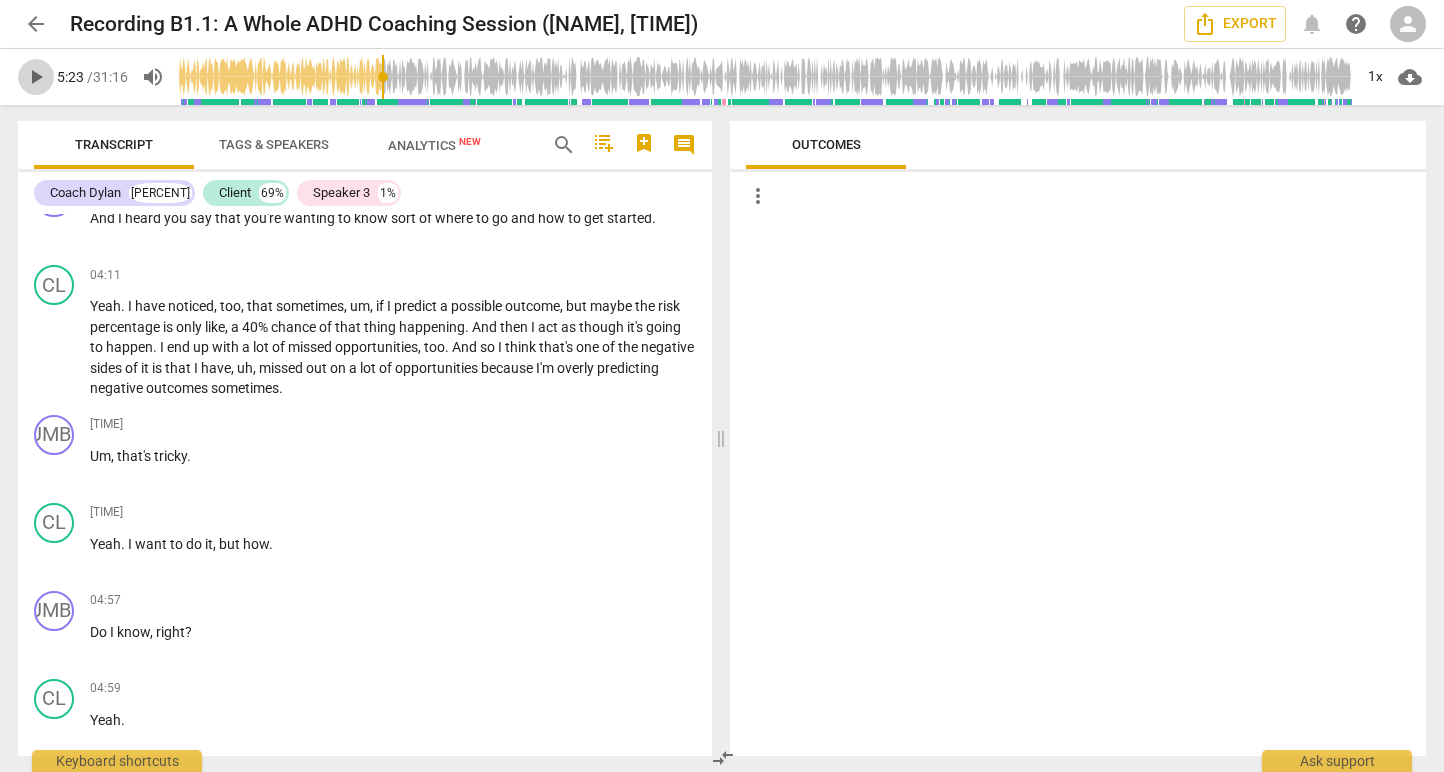 click on "play_arrow" at bounding box center [36, 77] 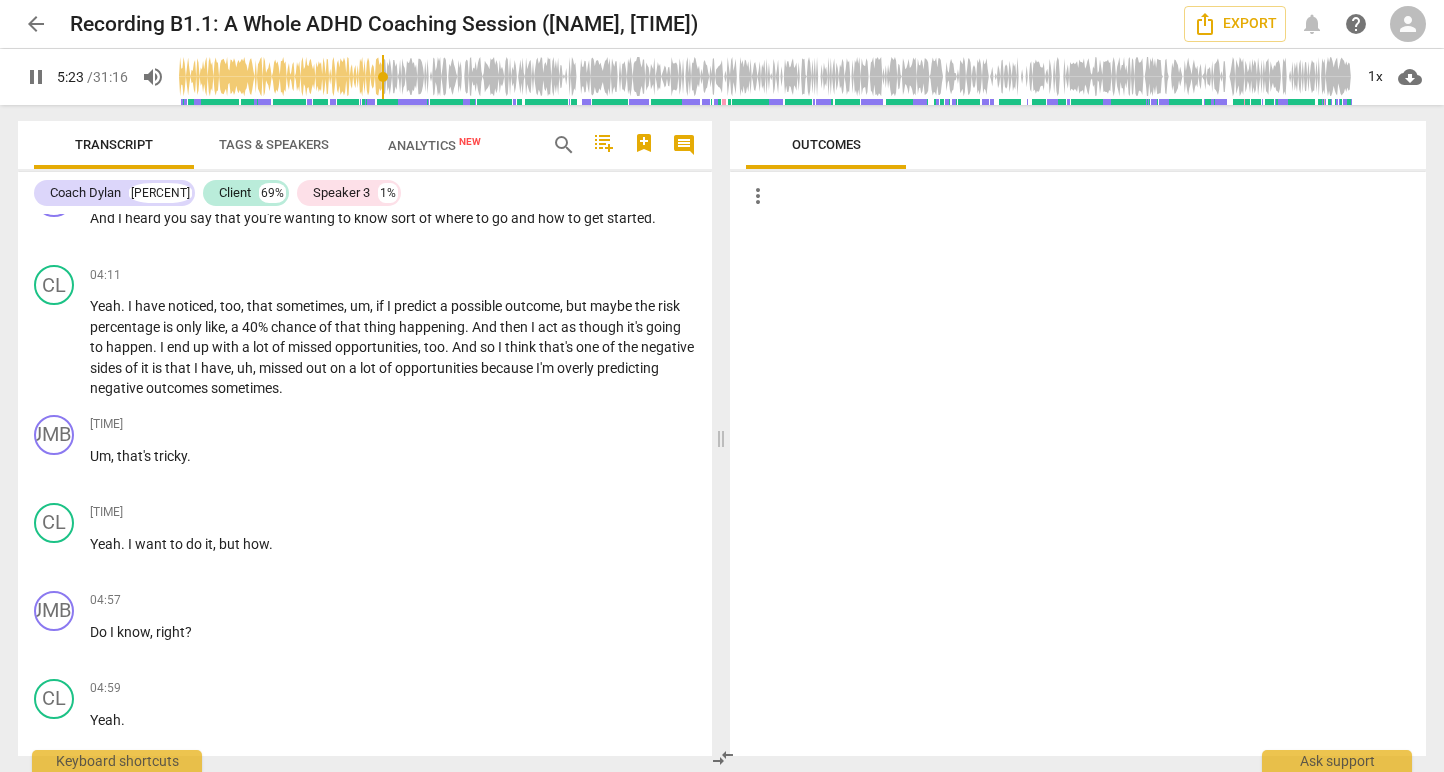 scroll, scrollTop: 2584, scrollLeft: 0, axis: vertical 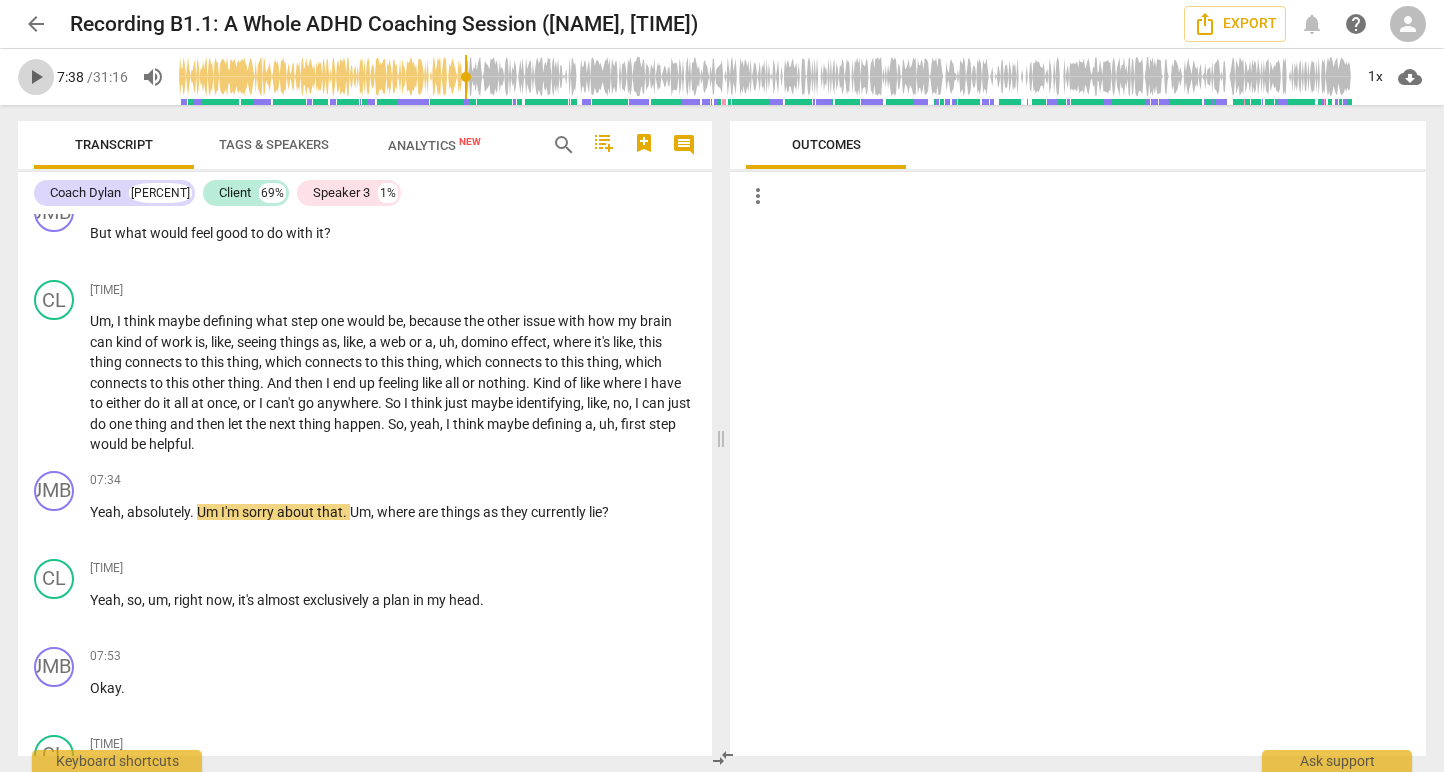 click on "play_arrow" at bounding box center (36, 77) 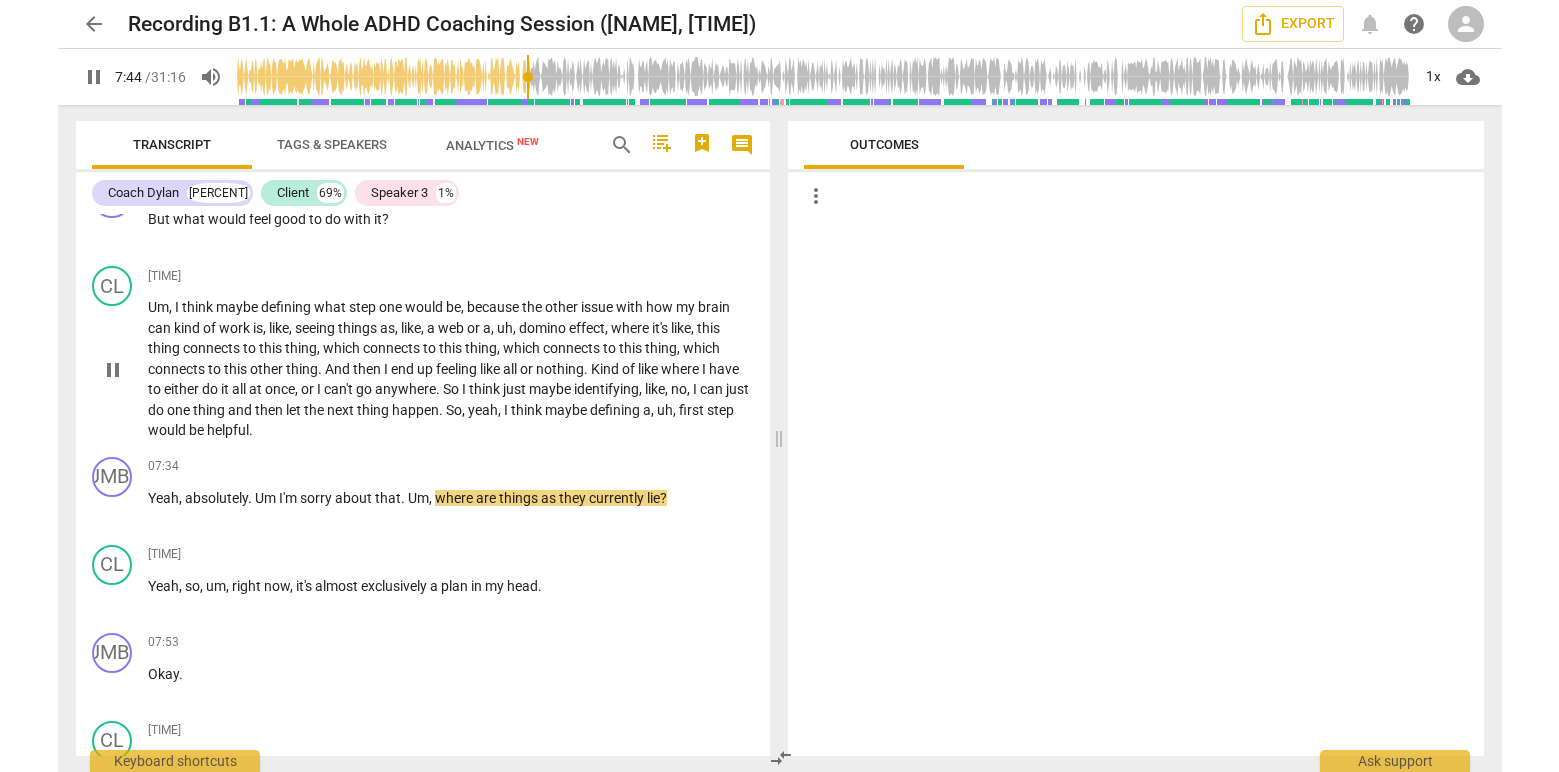 scroll, scrollTop: 3133, scrollLeft: 0, axis: vertical 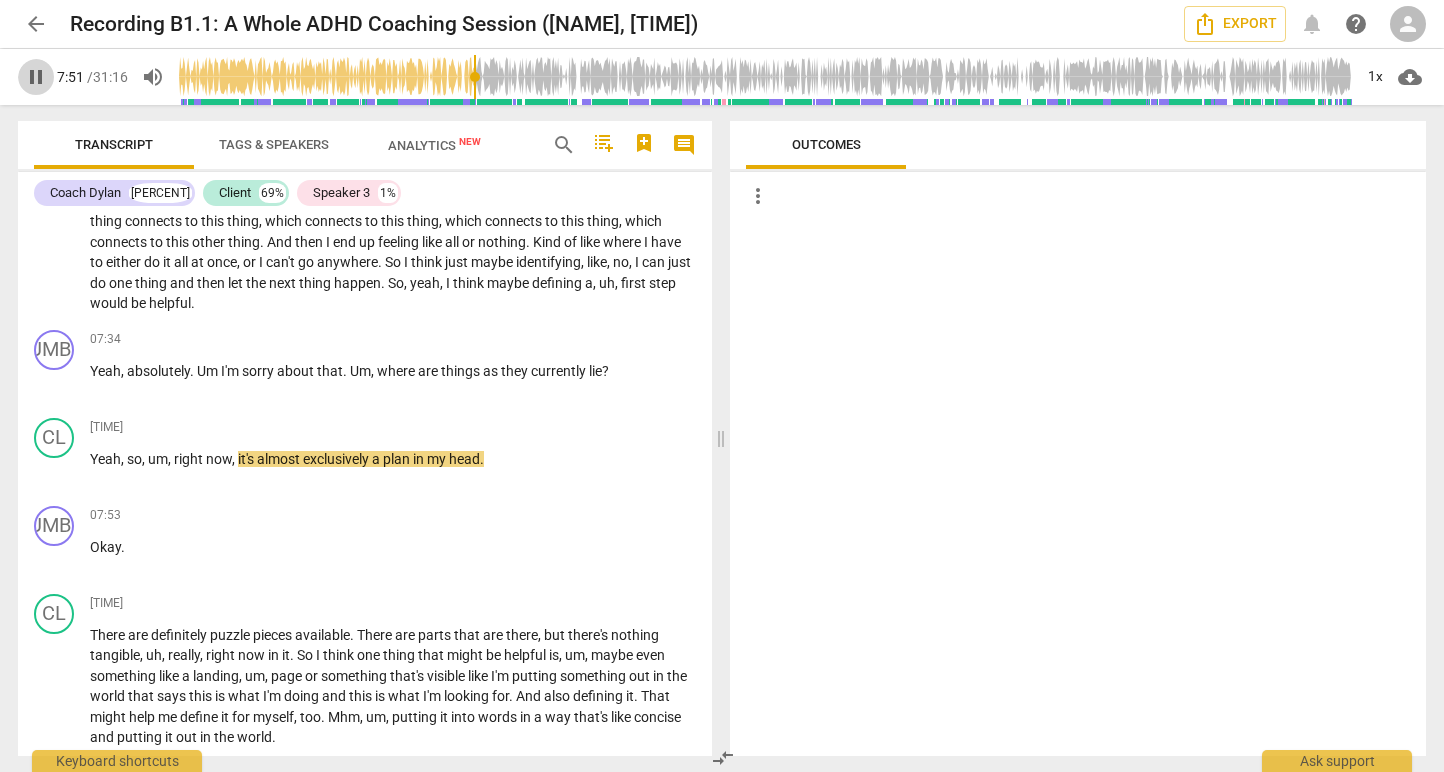 click on "pause" at bounding box center (36, 77) 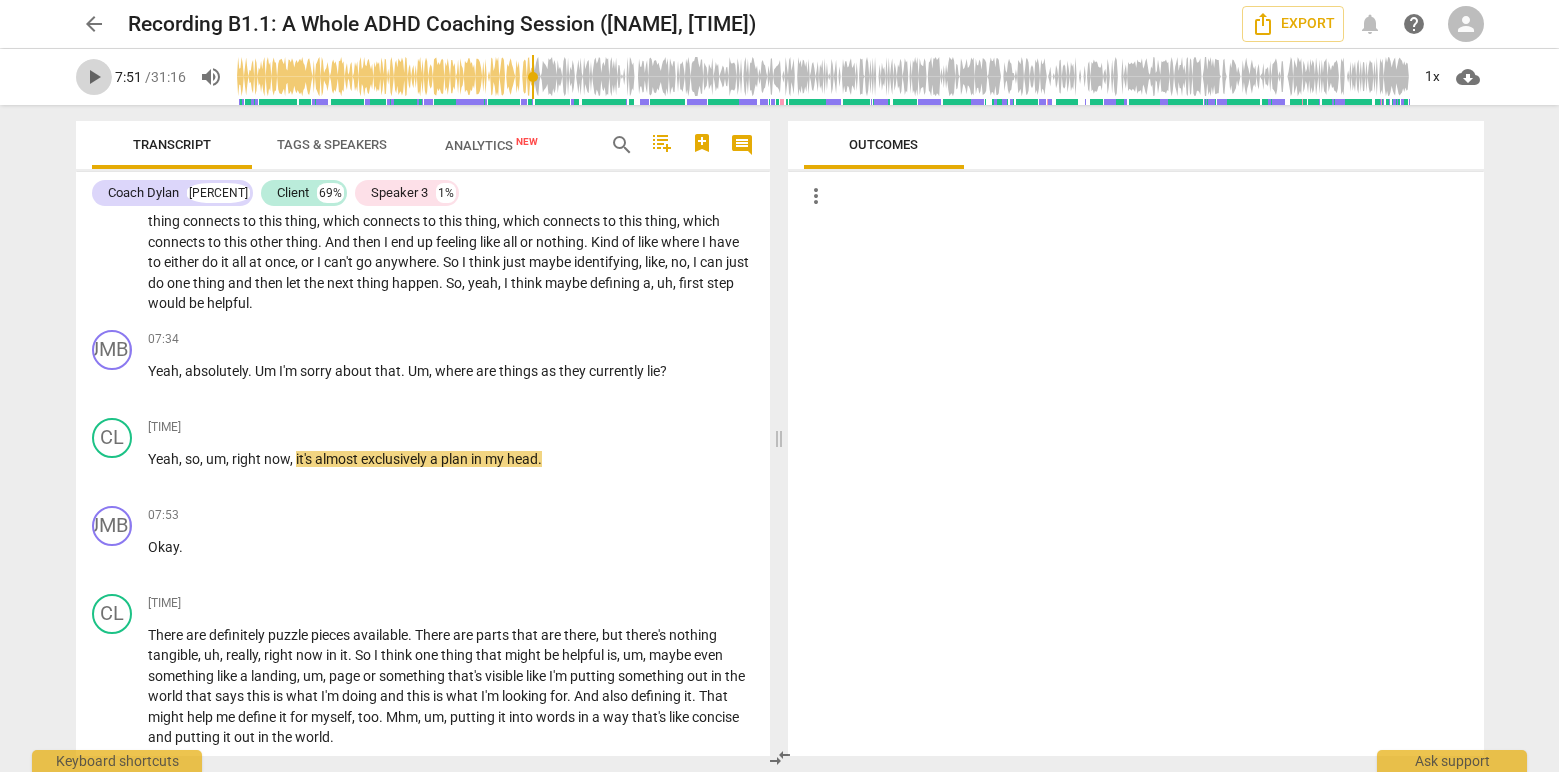 click on "play_arrow" at bounding box center (94, 77) 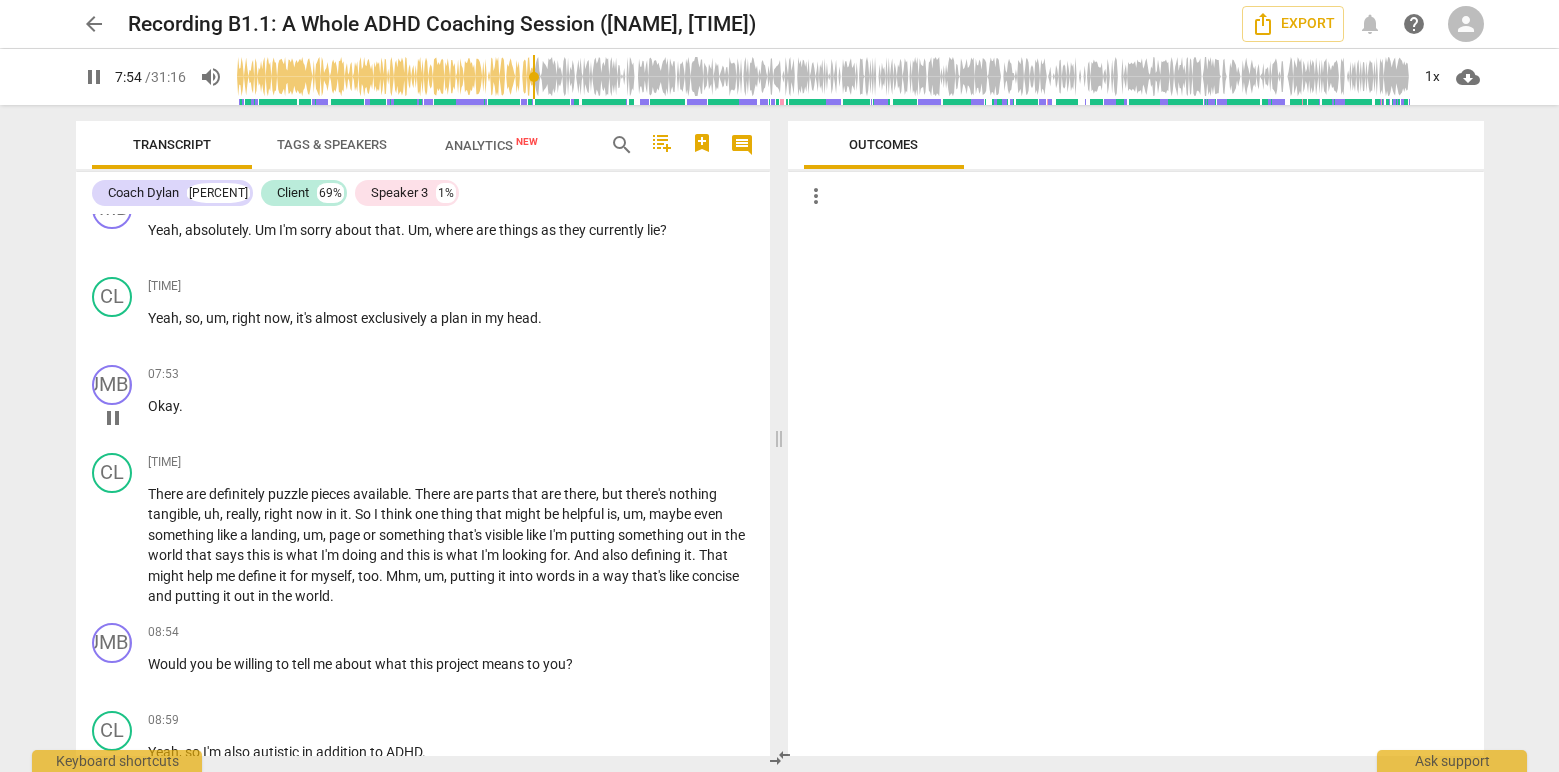 scroll, scrollTop: 3304, scrollLeft: 0, axis: vertical 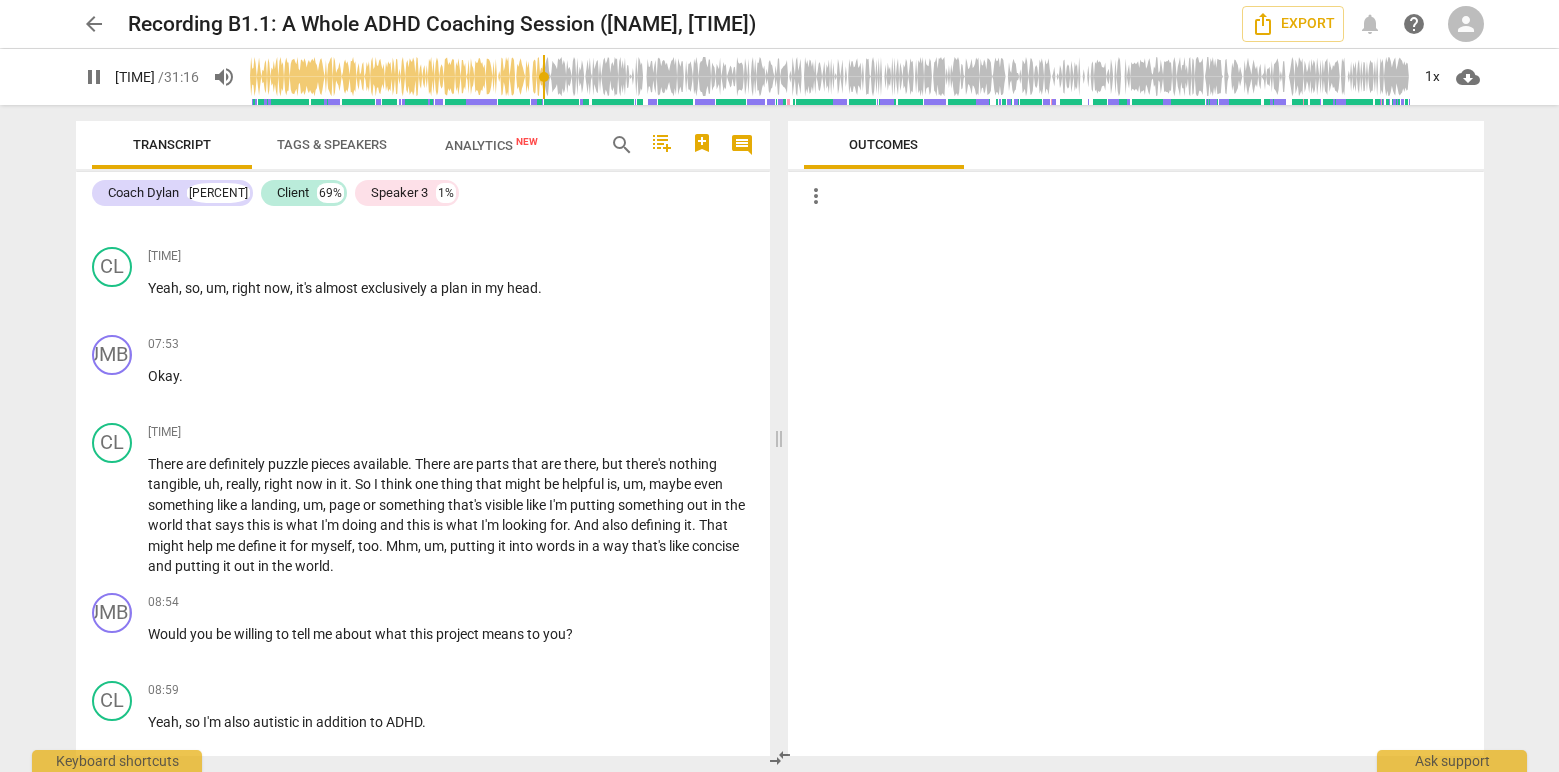 click on "pause" at bounding box center (94, 77) 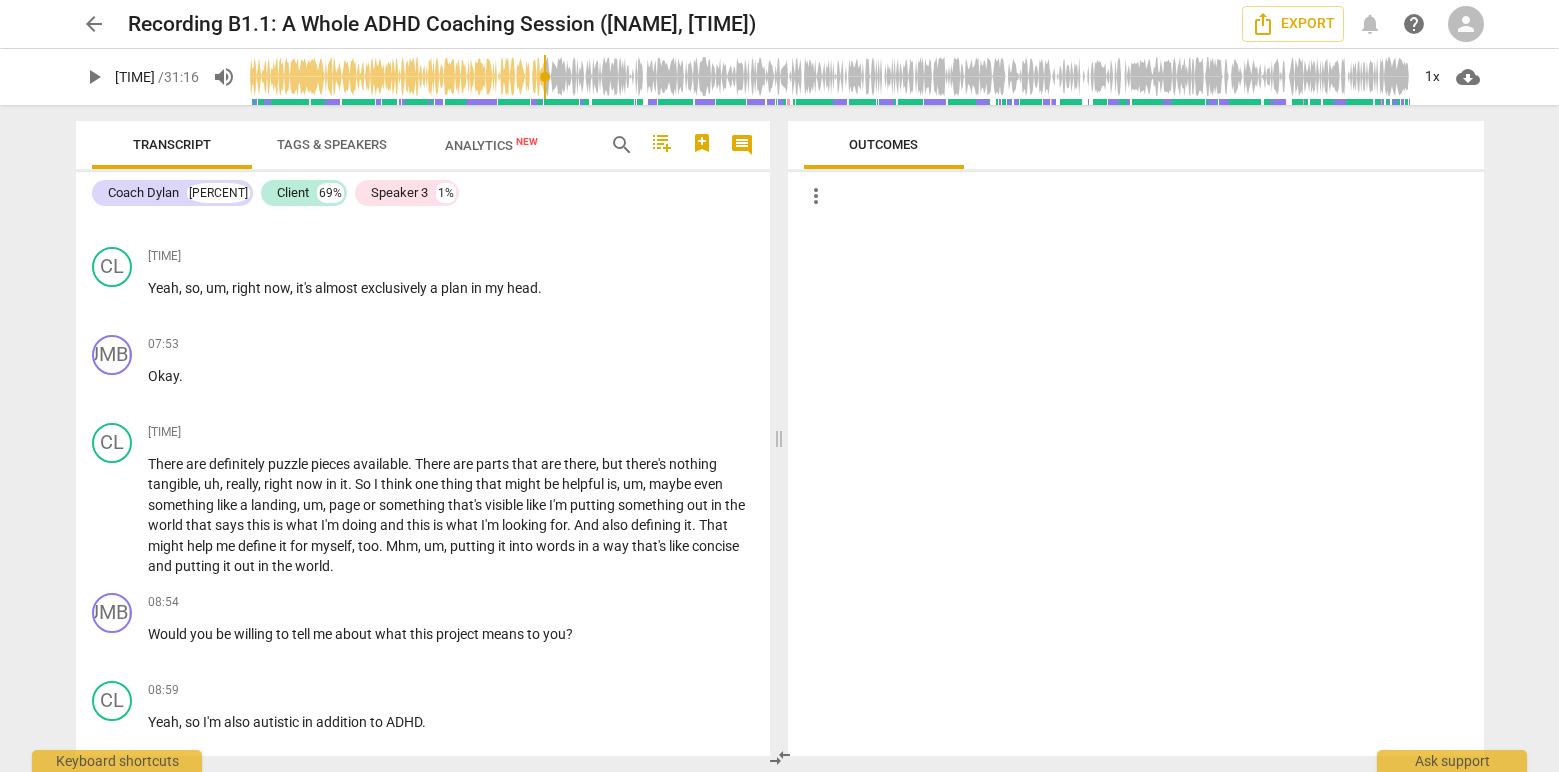 click on "play_arrow" at bounding box center [94, 77] 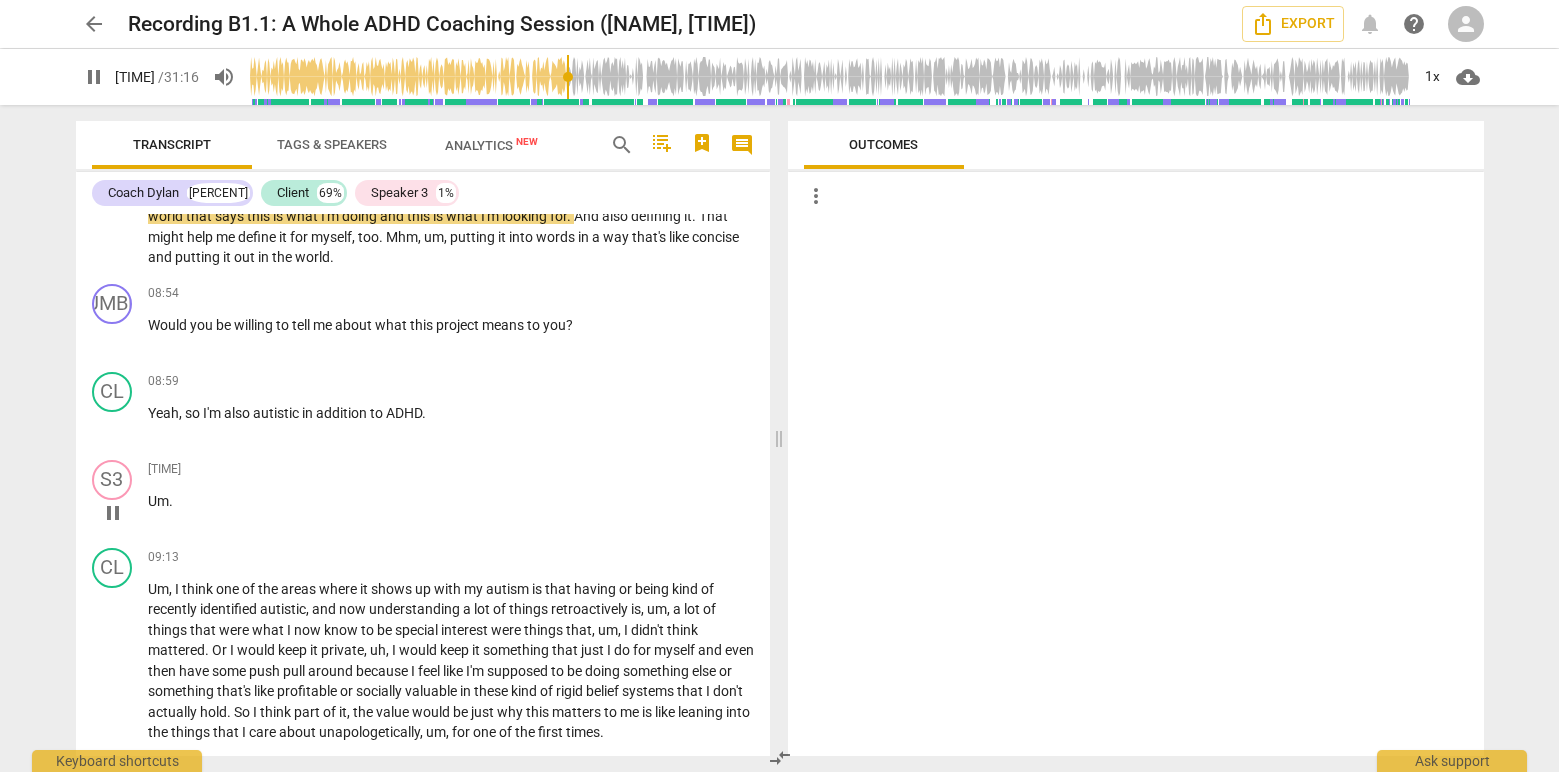 scroll, scrollTop: 3464, scrollLeft: 0, axis: vertical 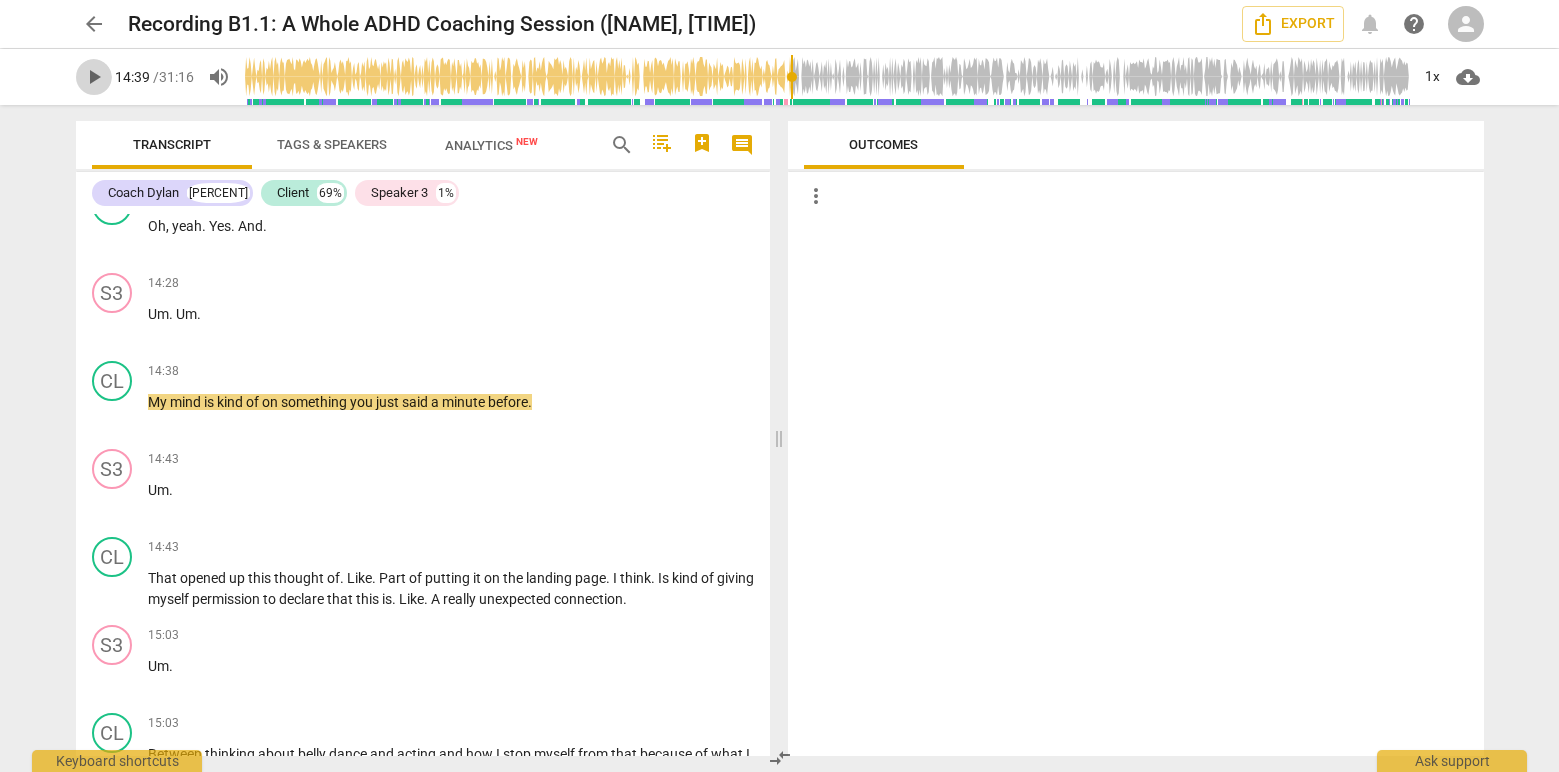 click on "play_arrow" at bounding box center (94, 77) 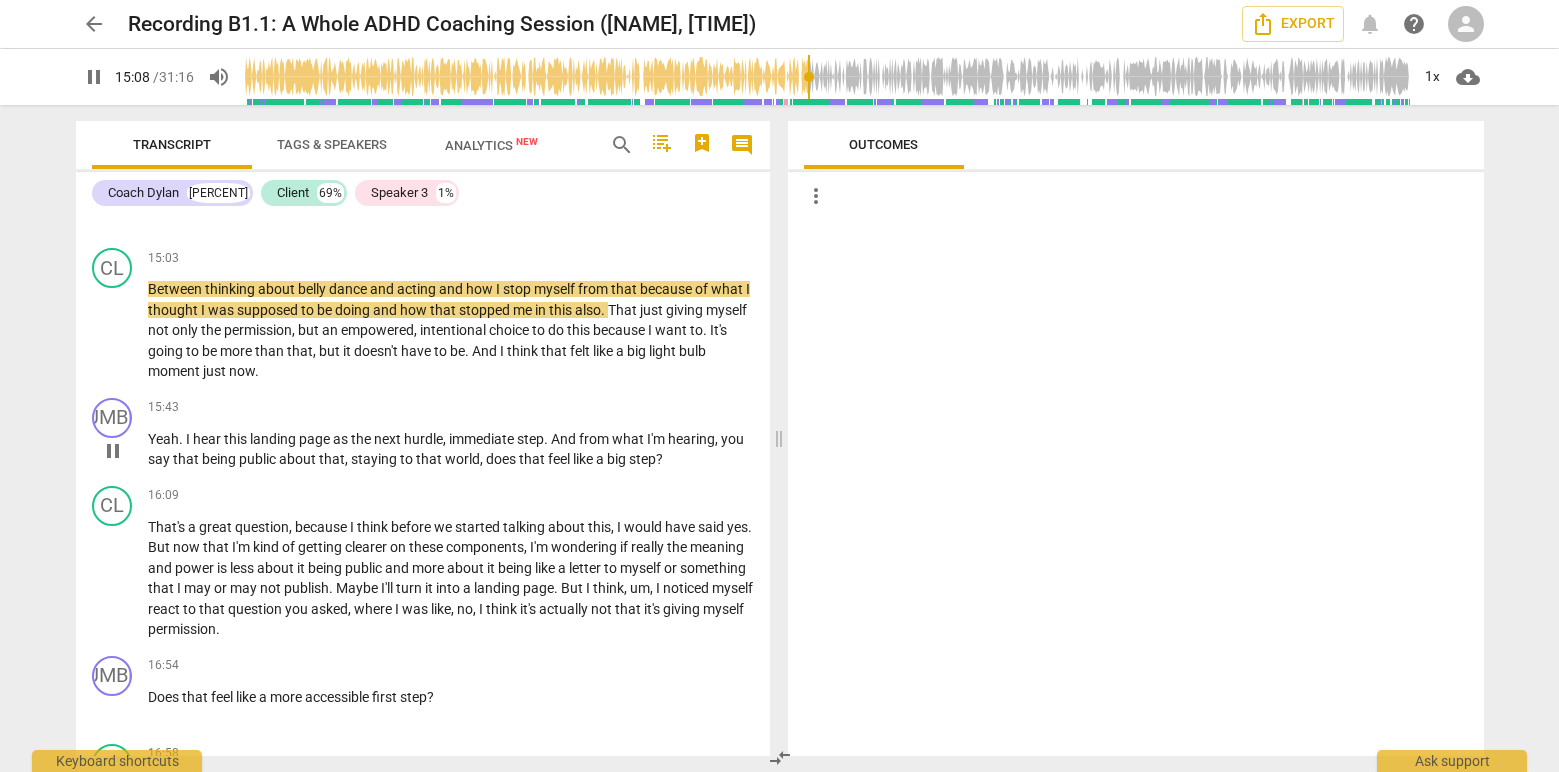 scroll, scrollTop: 5890, scrollLeft: 0, axis: vertical 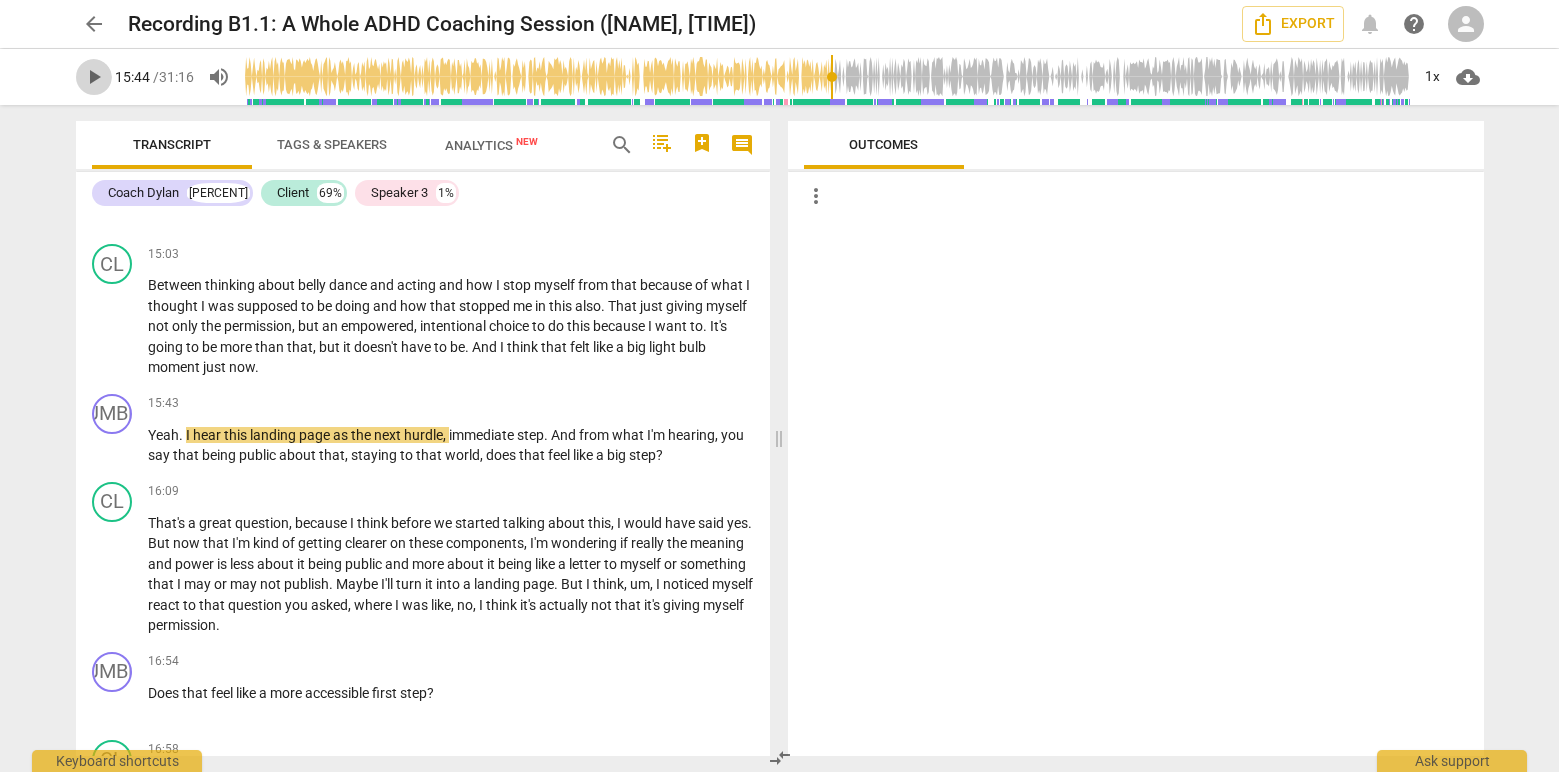 click on "play_arrow" at bounding box center (94, 77) 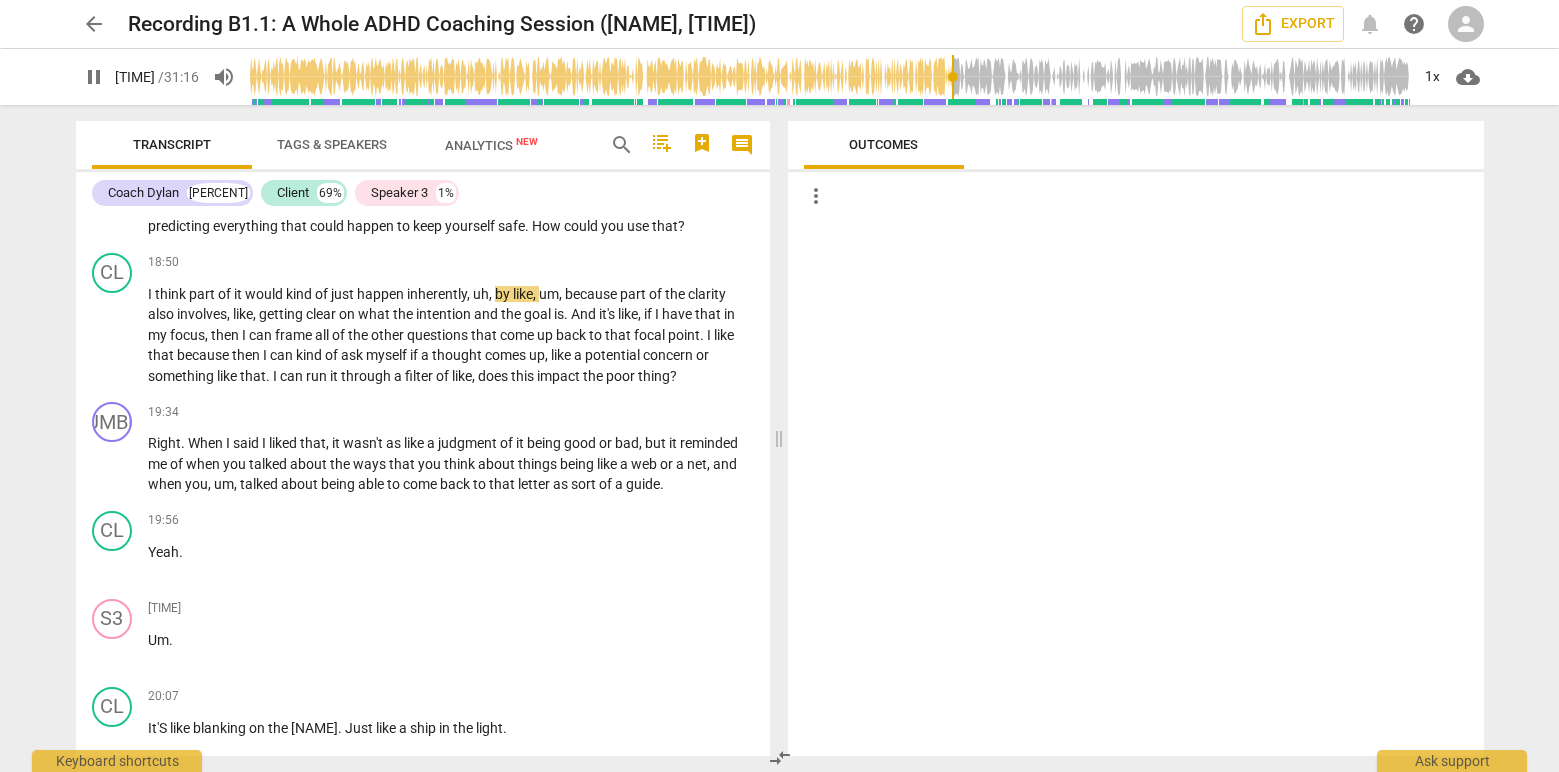 scroll, scrollTop: 7317, scrollLeft: 0, axis: vertical 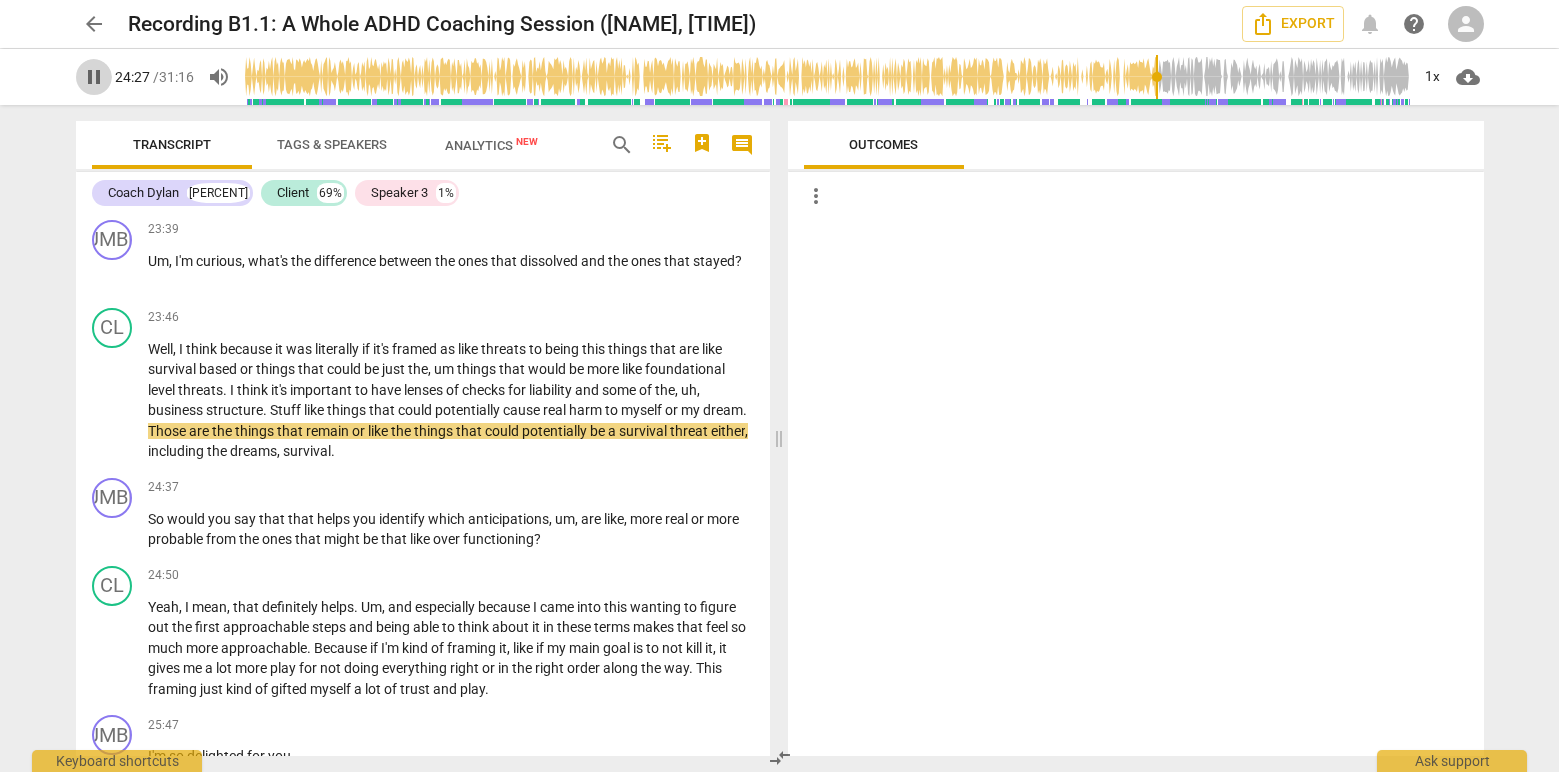 click on "pause" at bounding box center [94, 77] 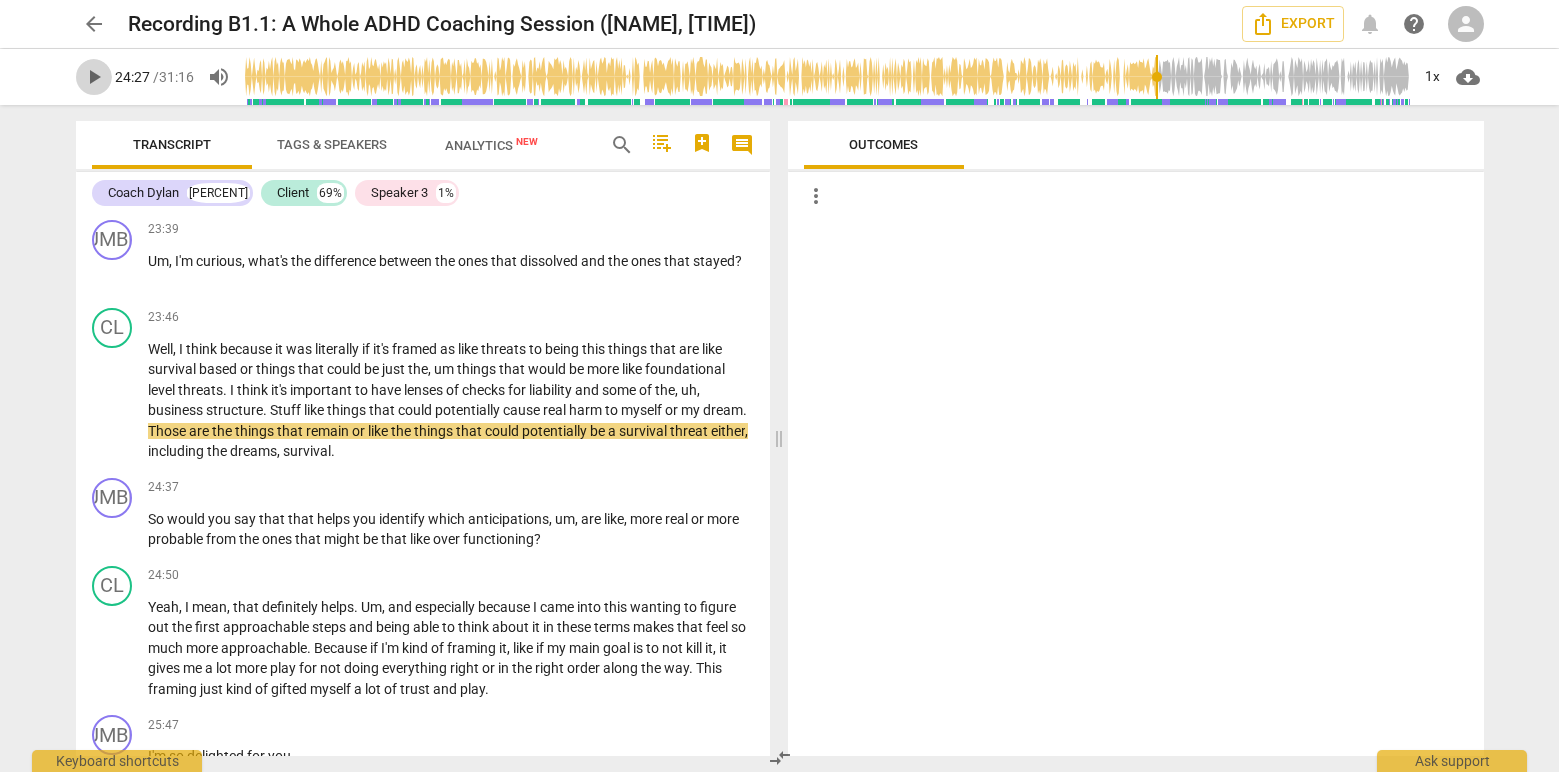 click on "play_arrow" at bounding box center [94, 77] 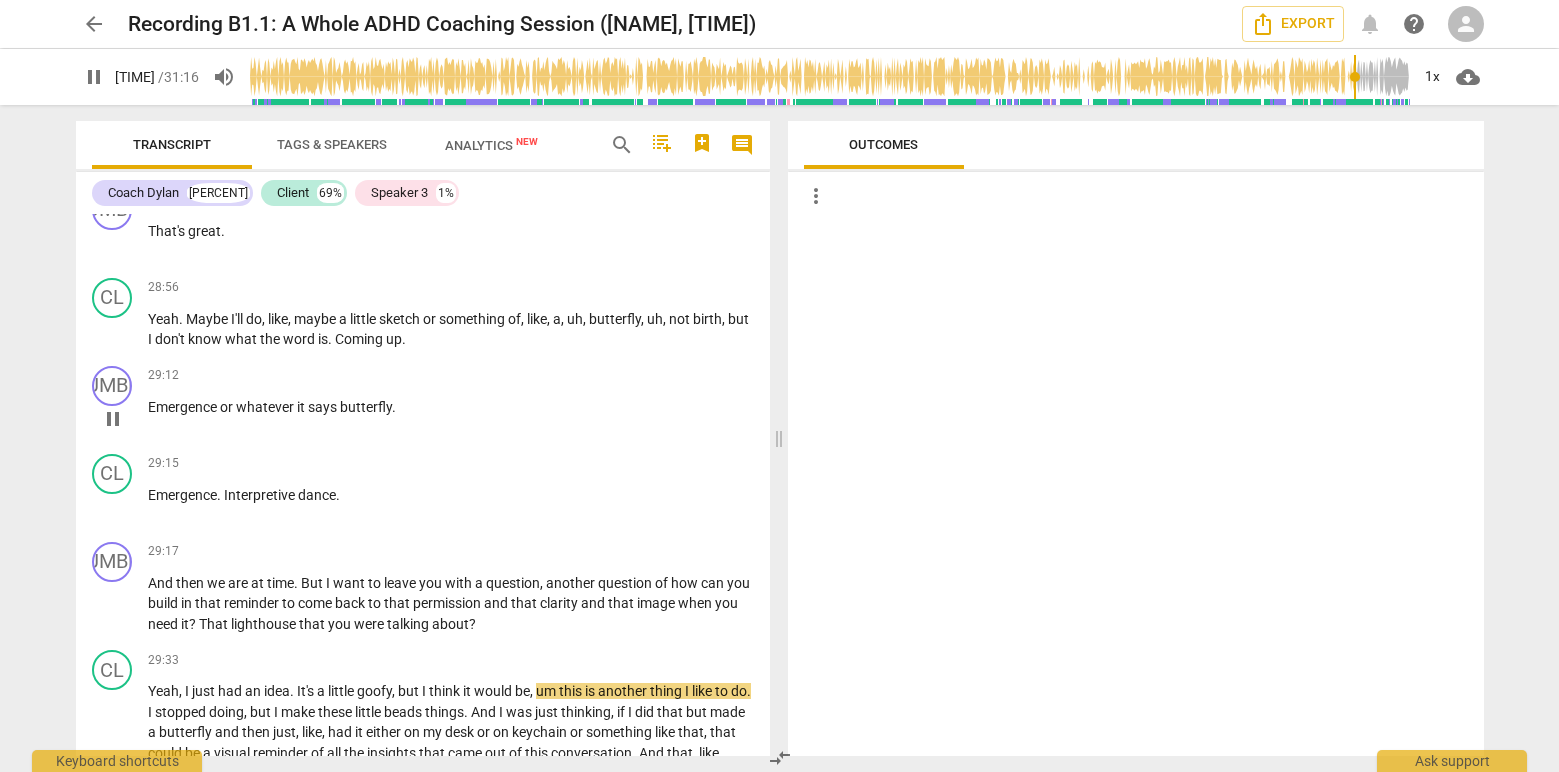 scroll, scrollTop: 11812, scrollLeft: 0, axis: vertical 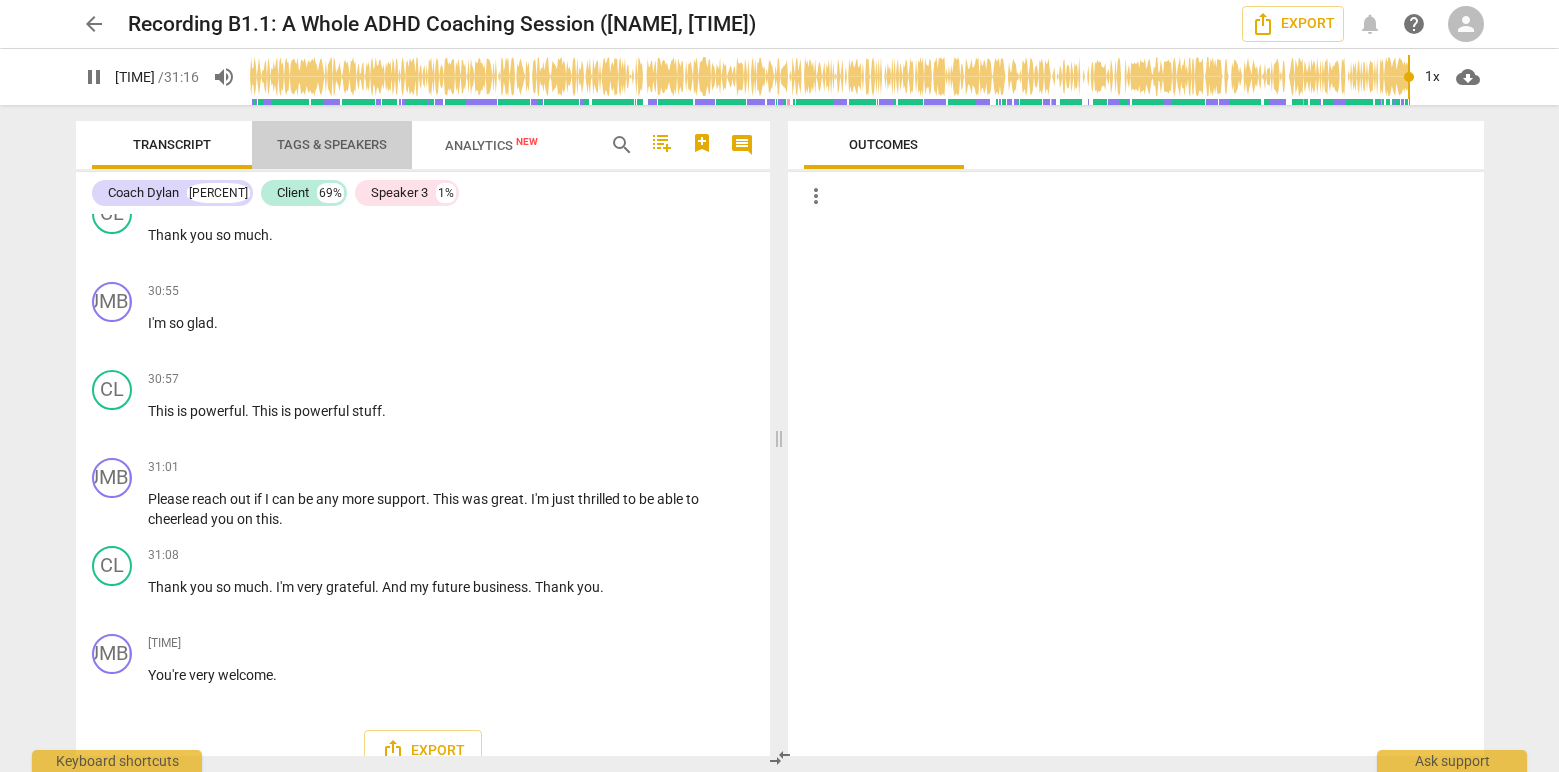click on "Tags & Speakers" at bounding box center [332, 144] 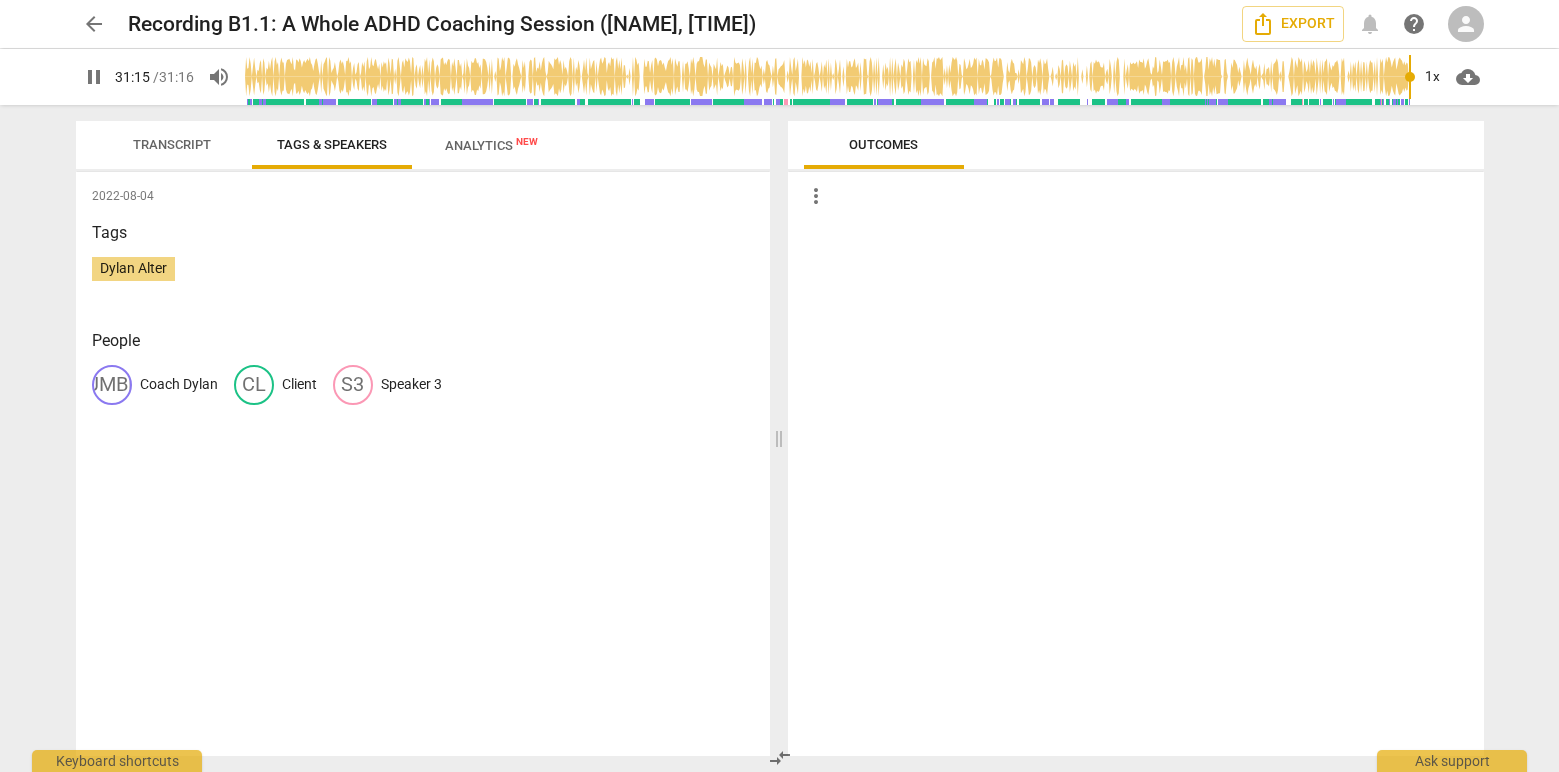 click on "Analytics   New" at bounding box center (491, 145) 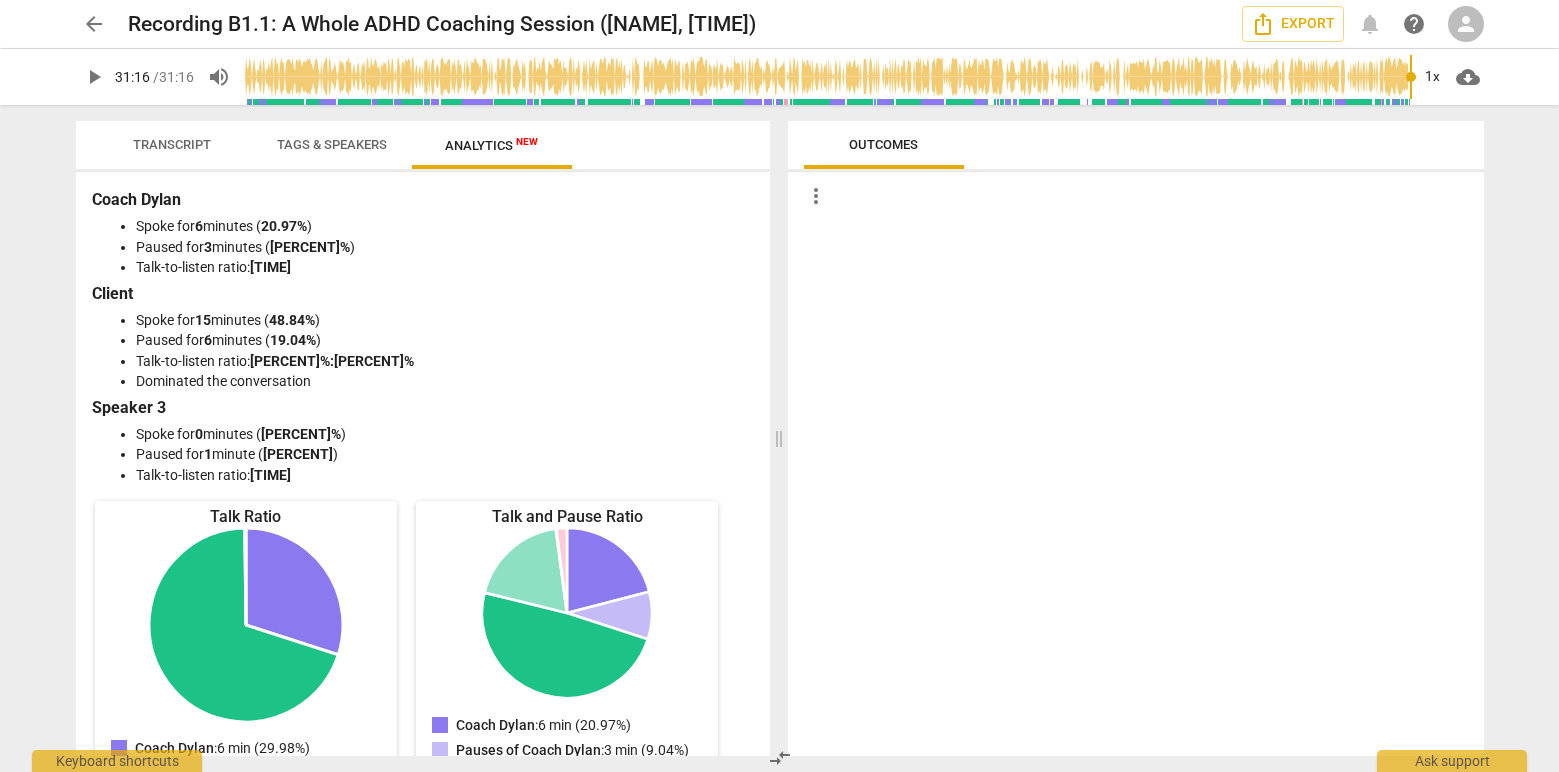 type on "1876" 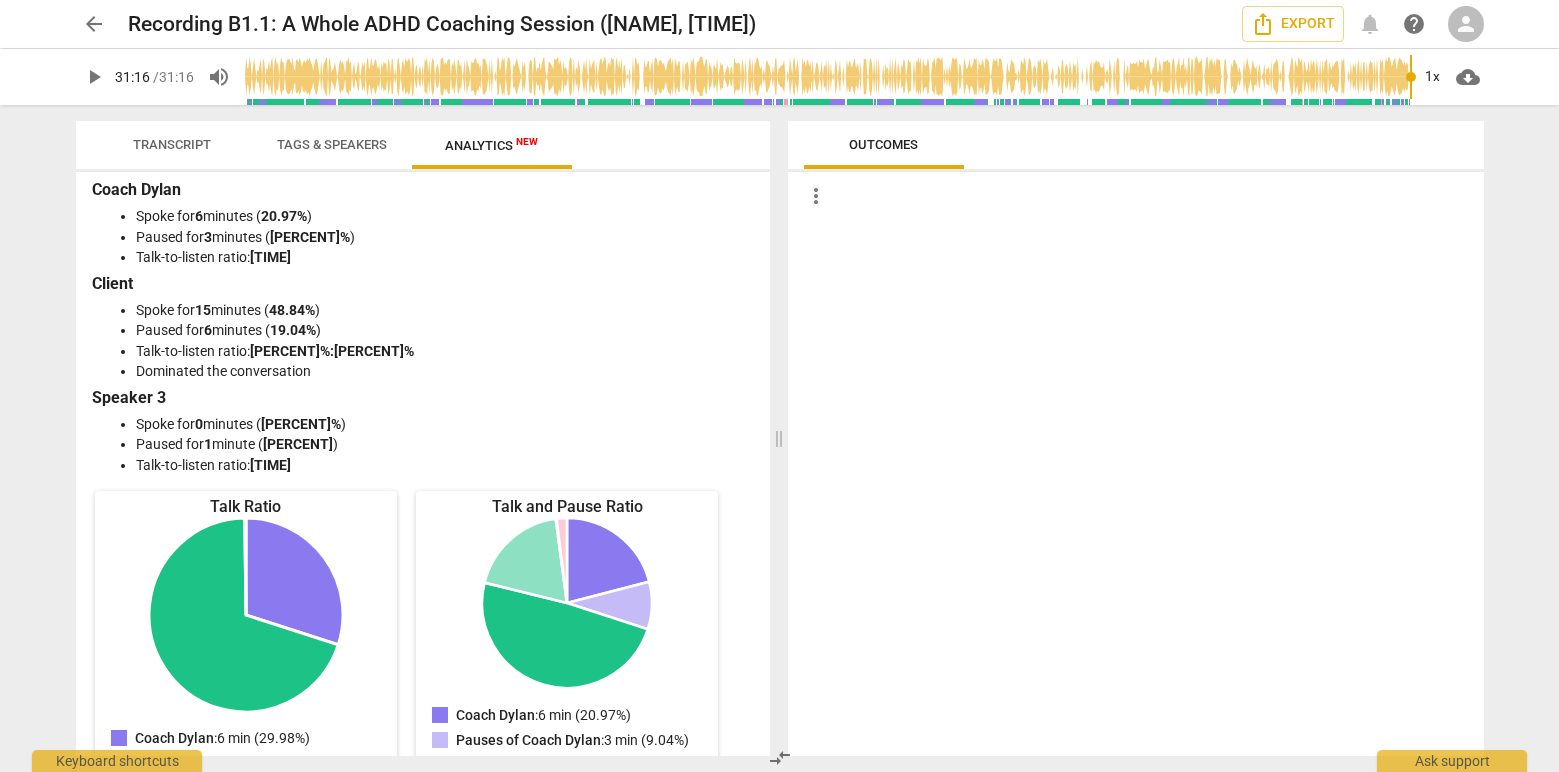 scroll, scrollTop: 0, scrollLeft: 0, axis: both 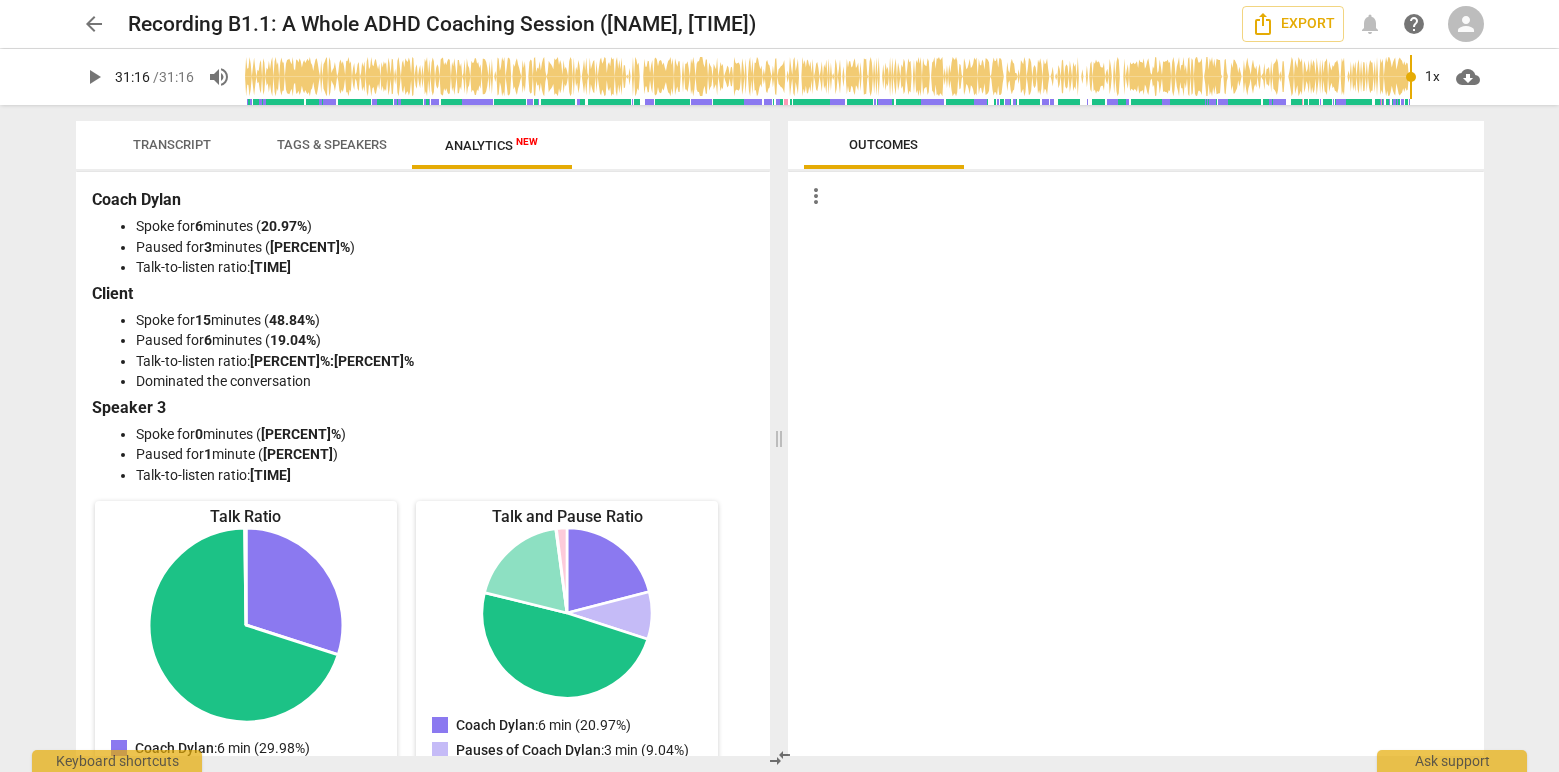 click on "arrow_back" at bounding box center (94, 24) 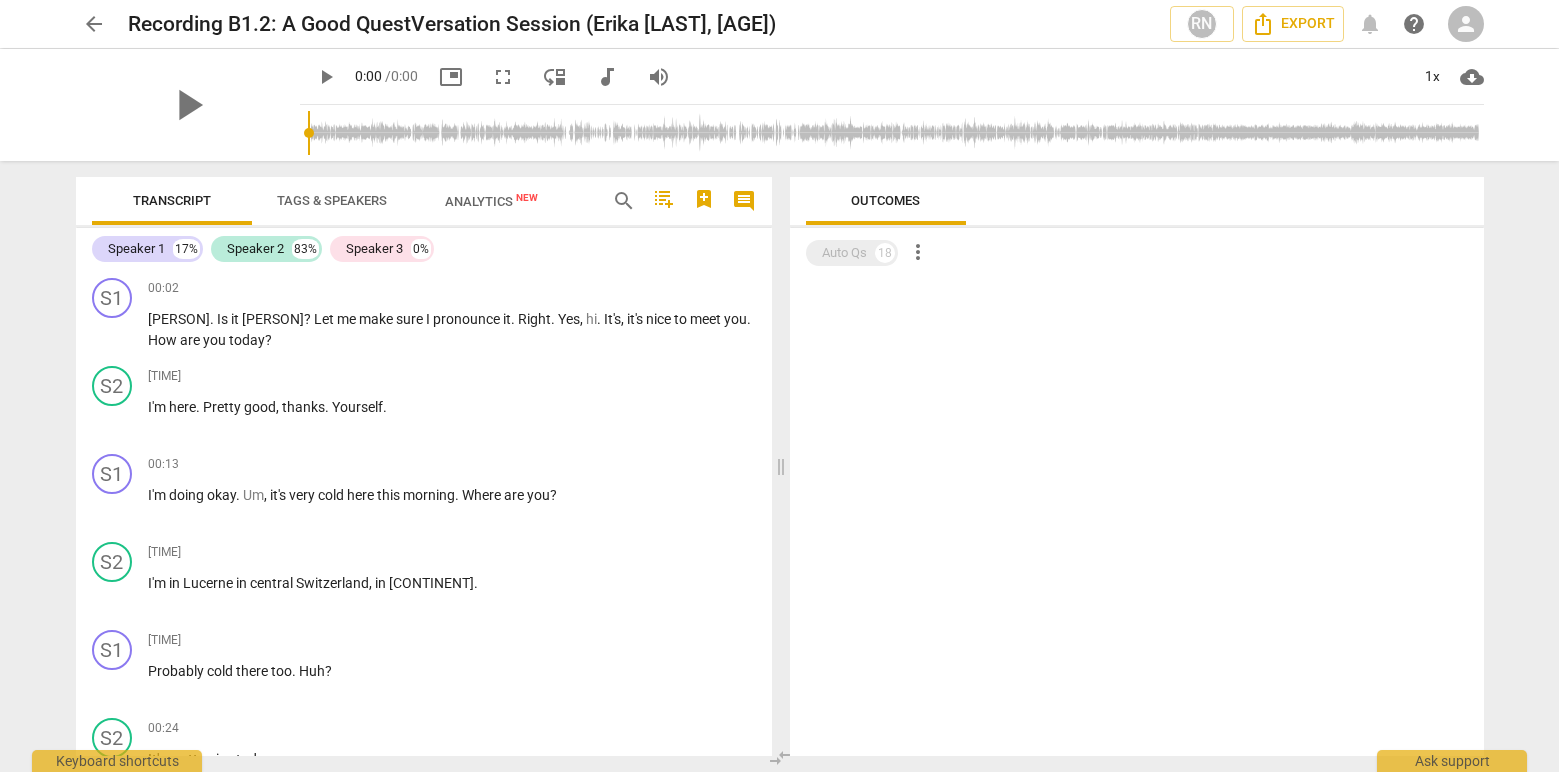 scroll, scrollTop: 0, scrollLeft: 0, axis: both 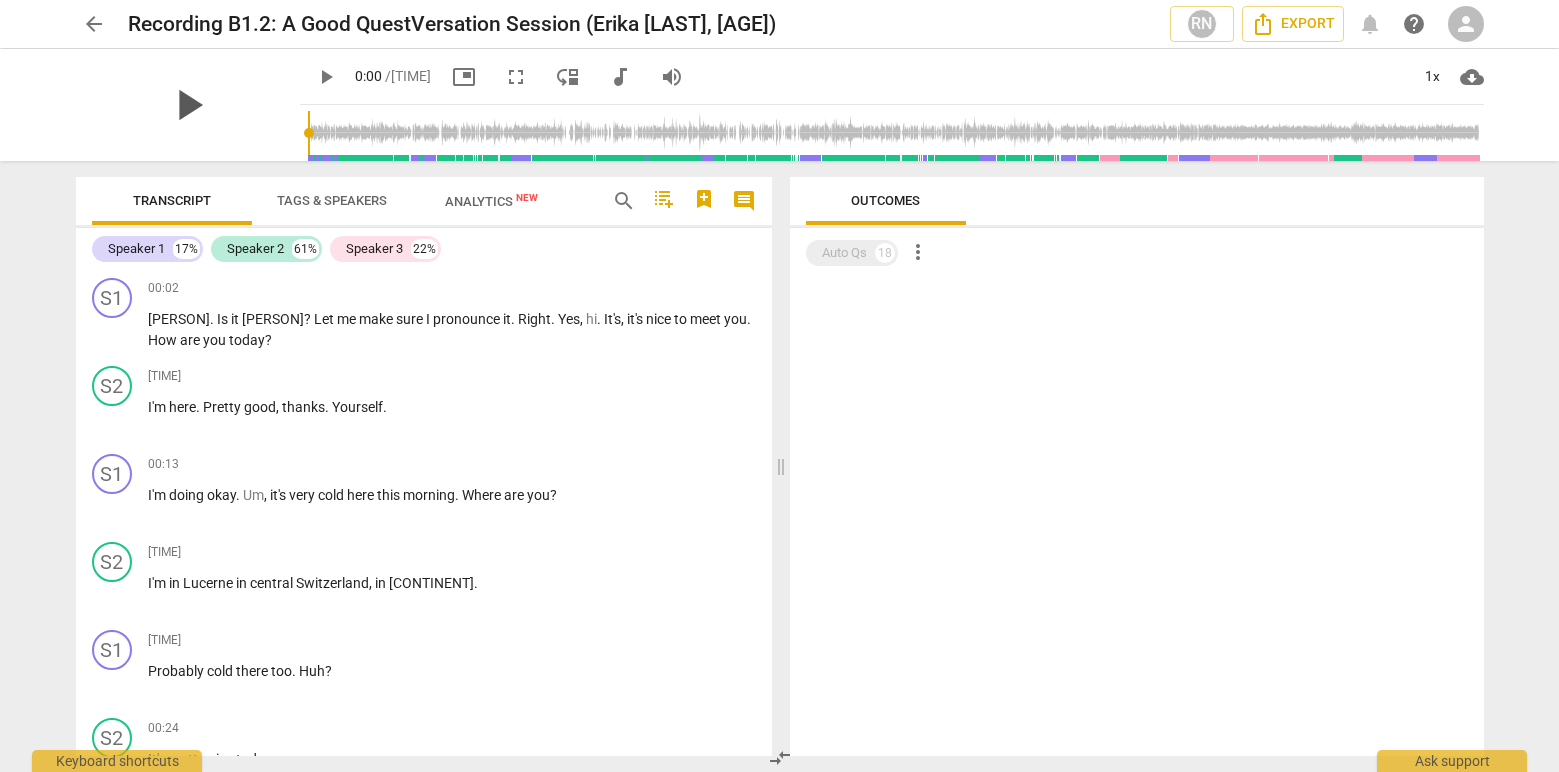 click on "play_arrow" at bounding box center (188, 105) 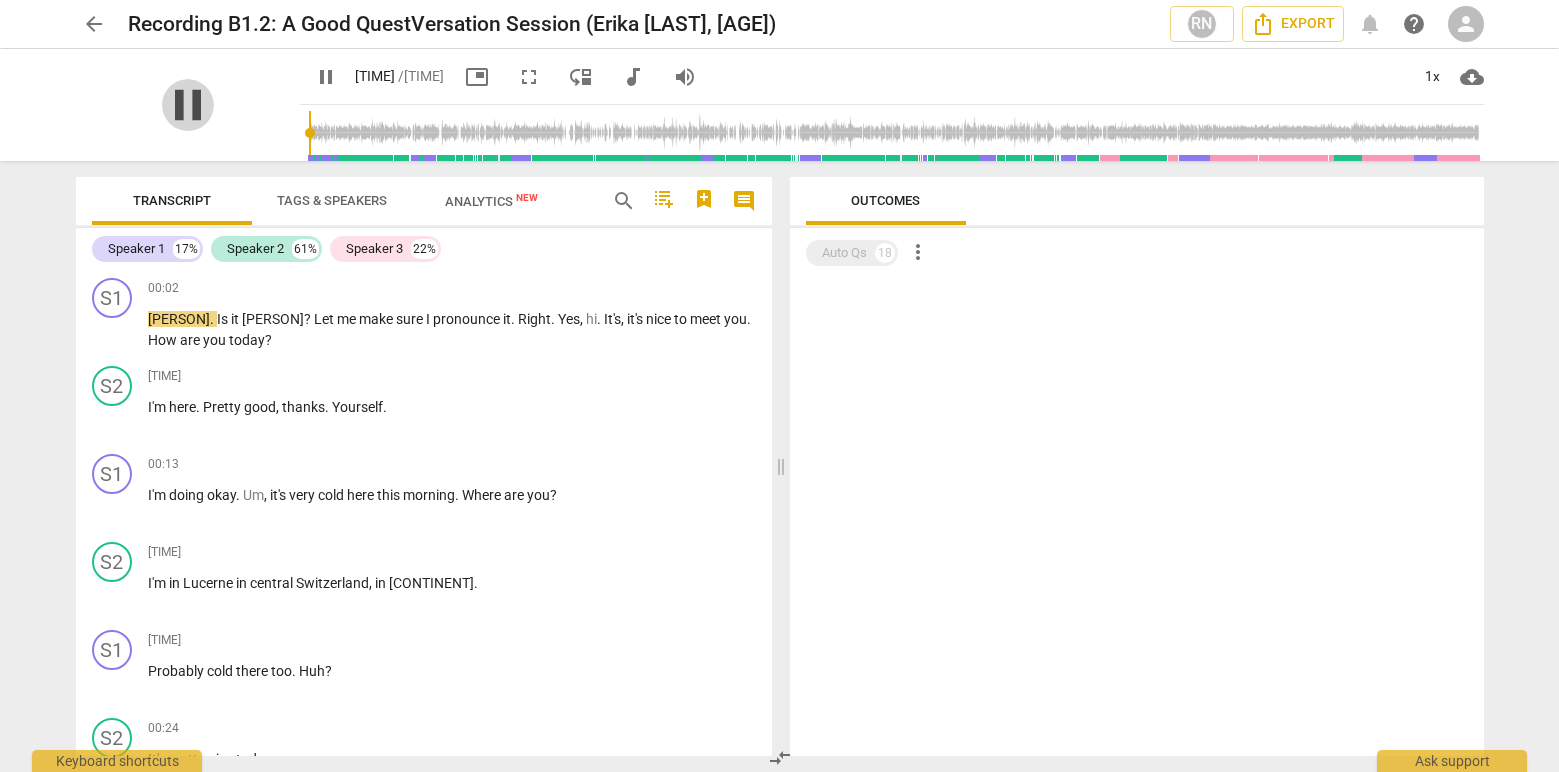 click on "pause" at bounding box center (188, 105) 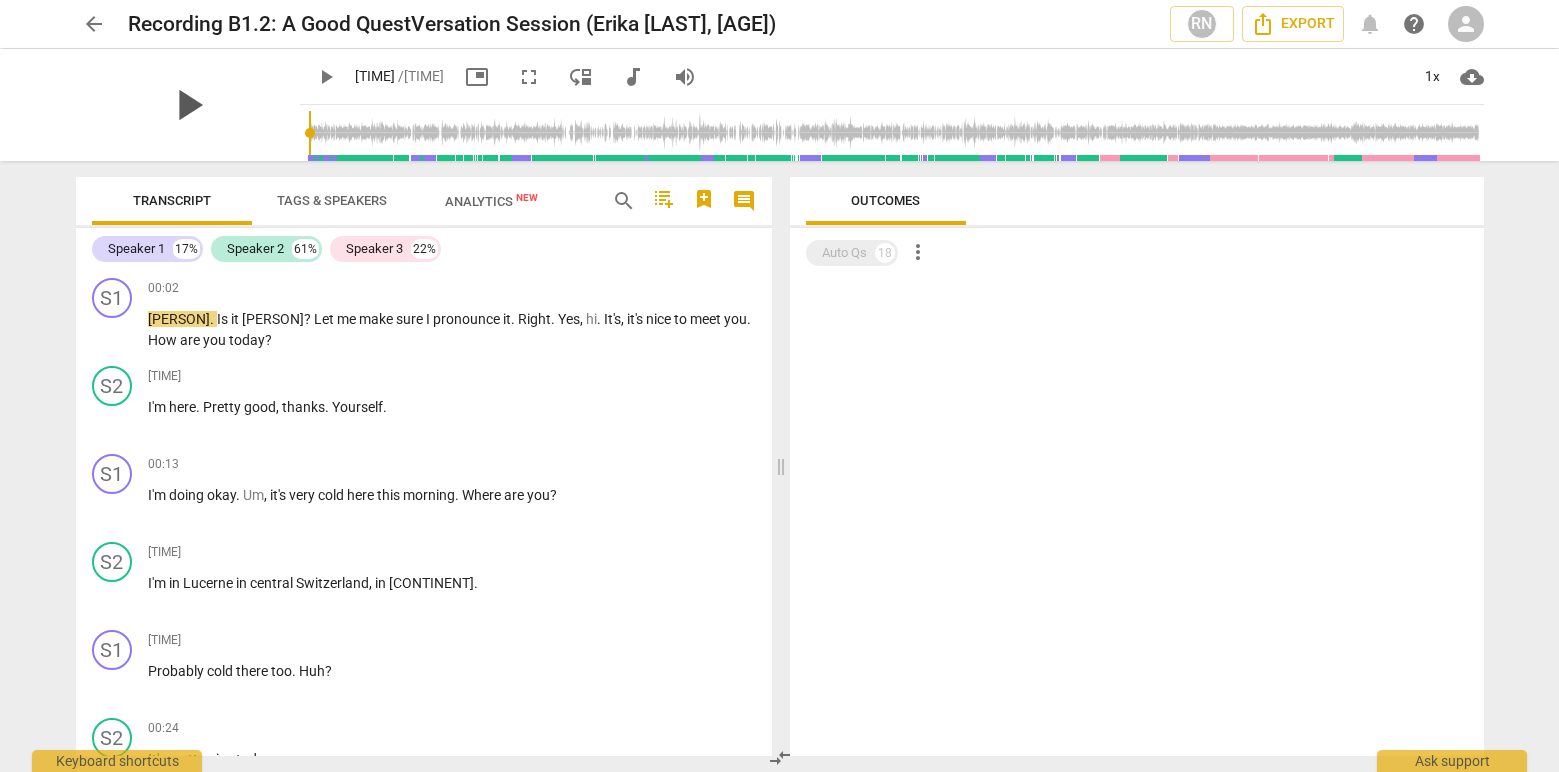 click on "play_arrow" at bounding box center [188, 105] 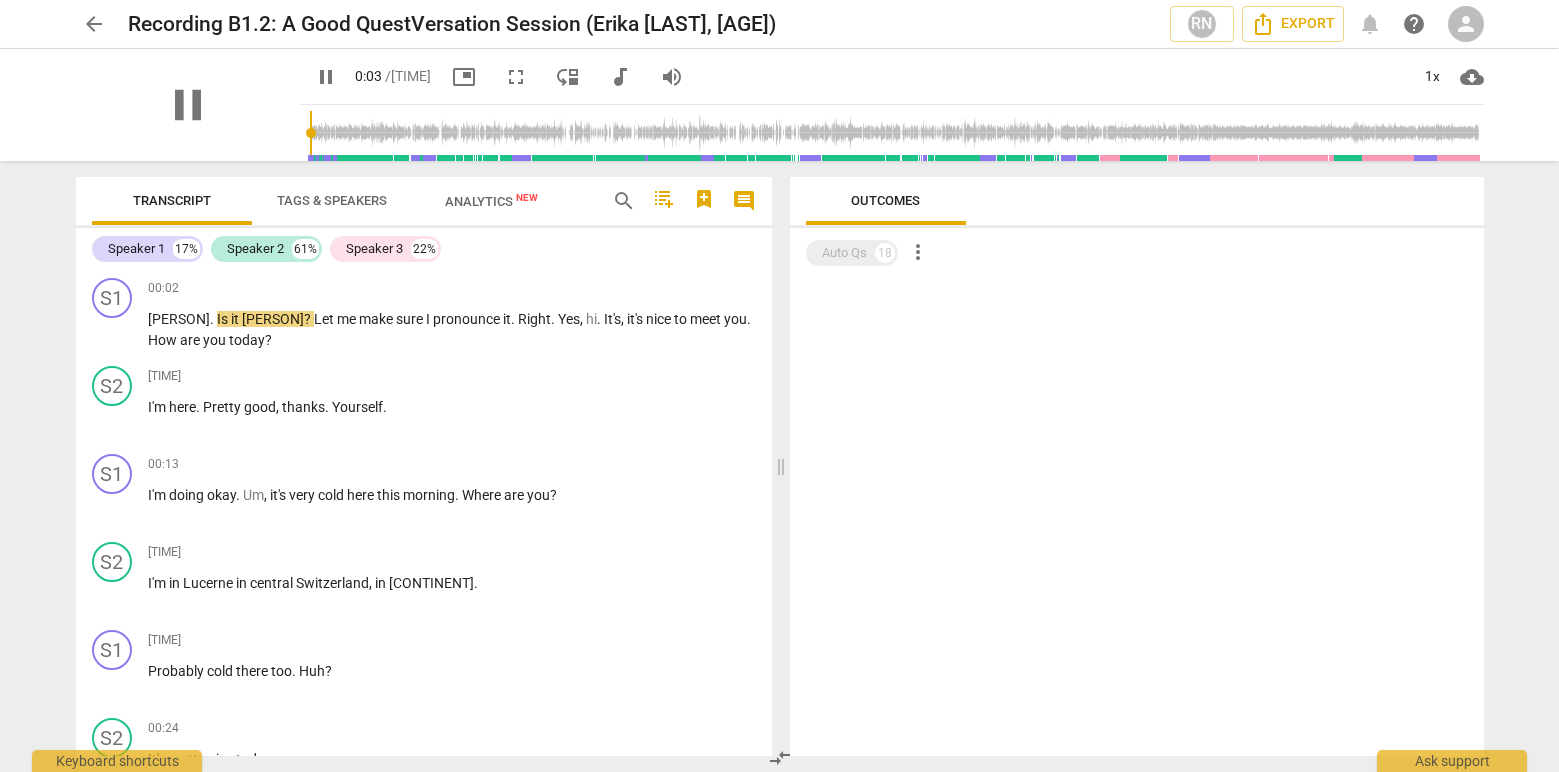 click on "pause" at bounding box center (188, 105) 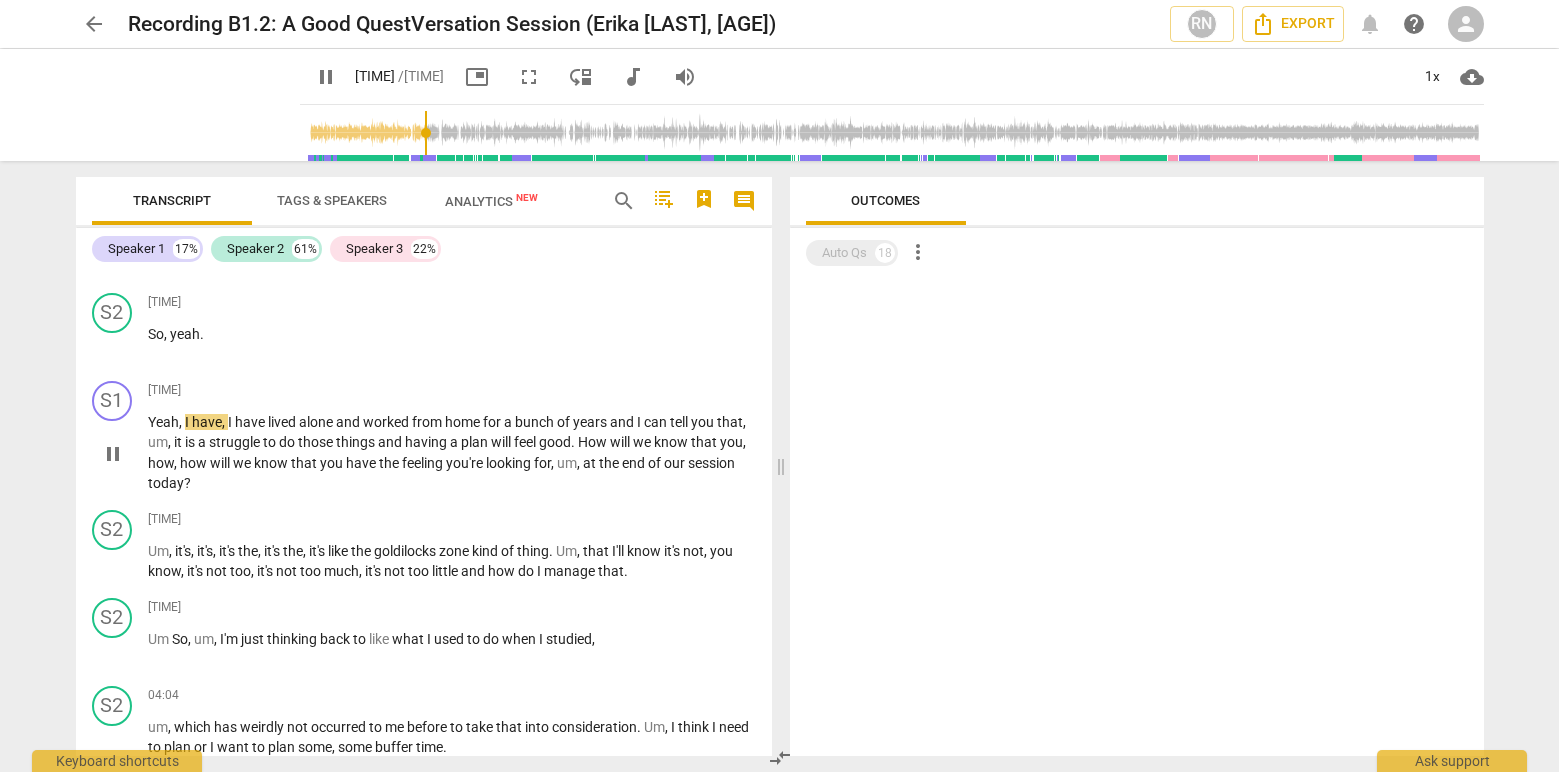 scroll, scrollTop: 1277, scrollLeft: 0, axis: vertical 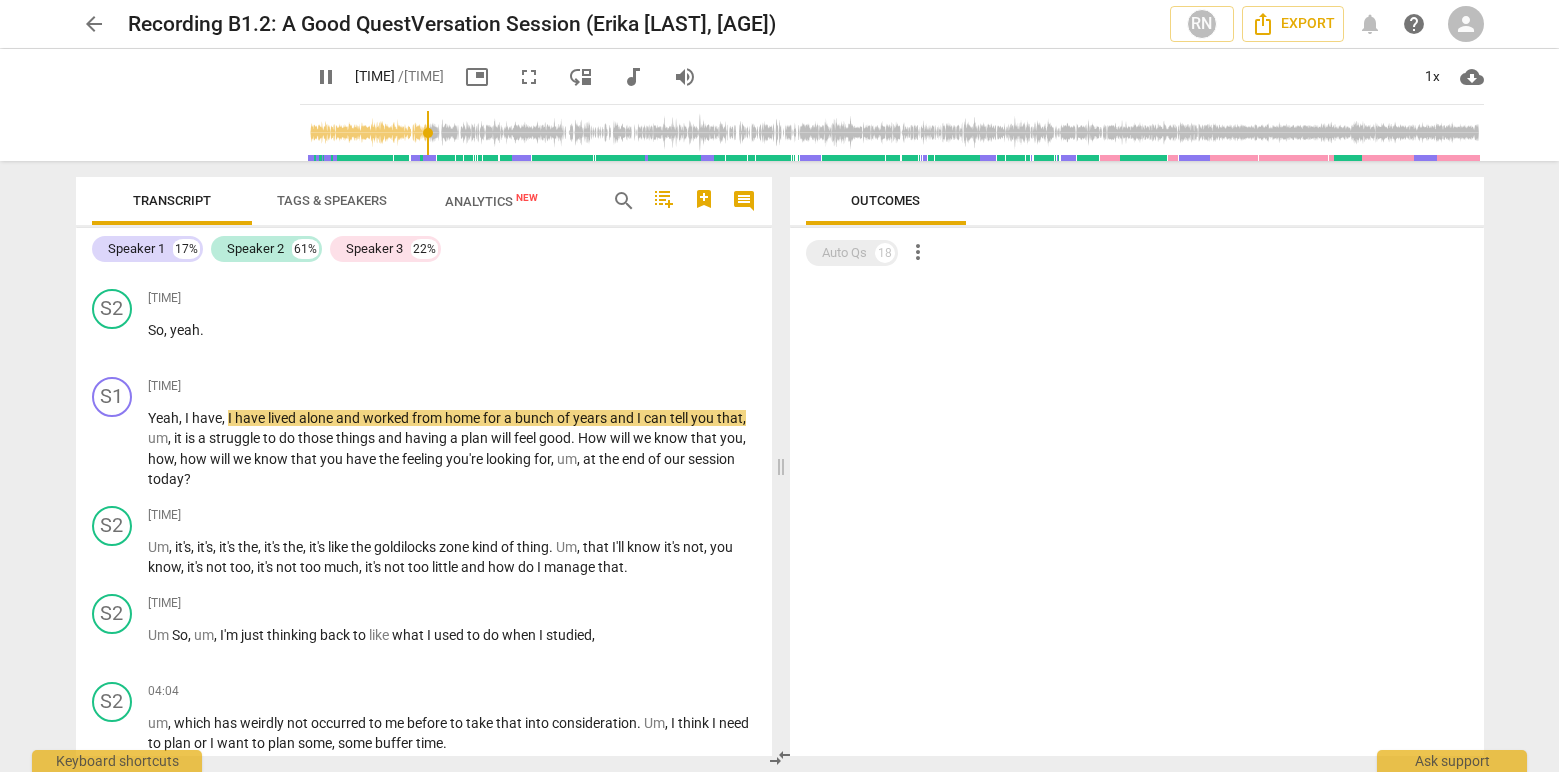 click on "Analytics   New" at bounding box center [491, 201] 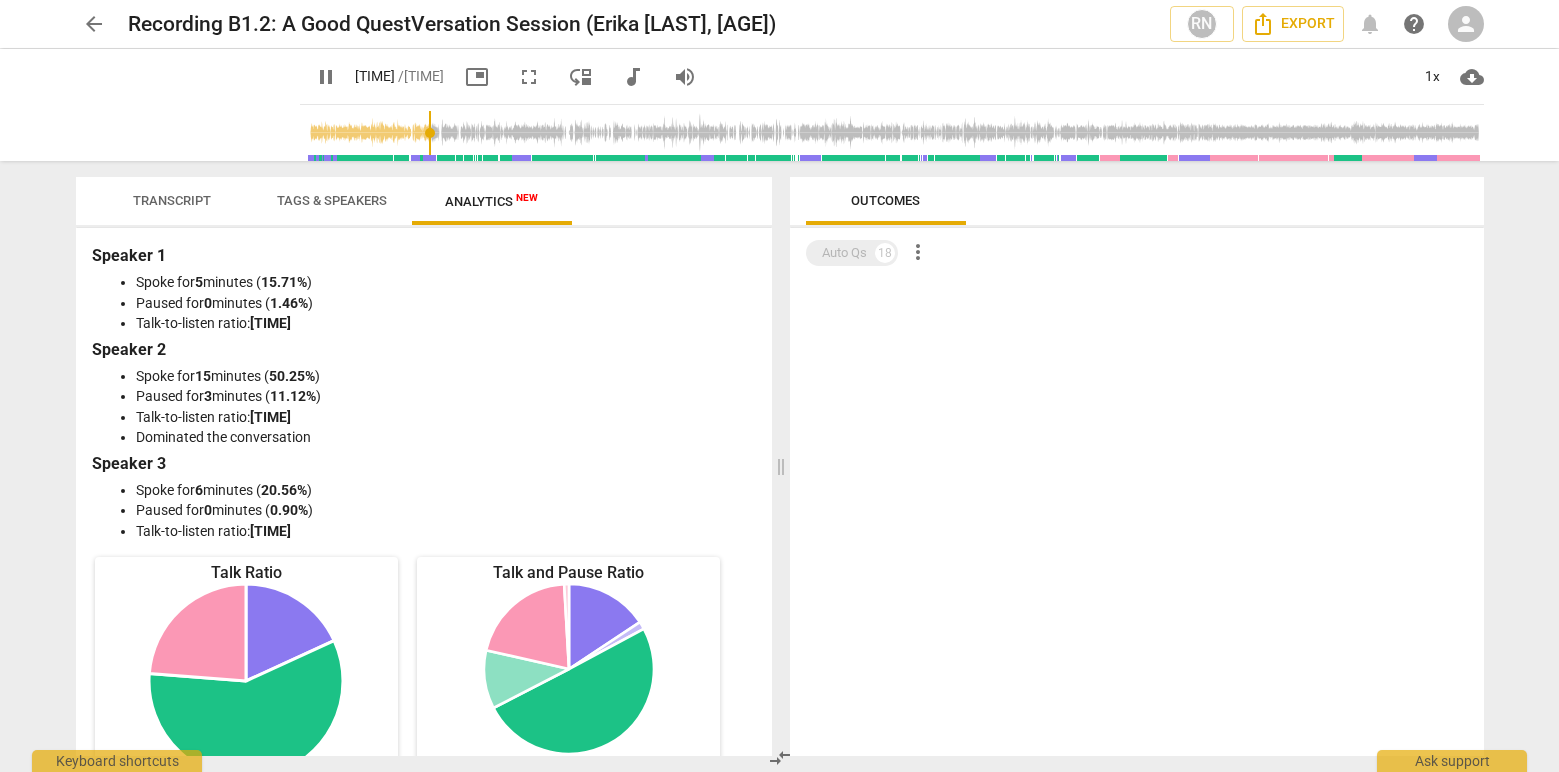 click on "Transcript" at bounding box center [172, 200] 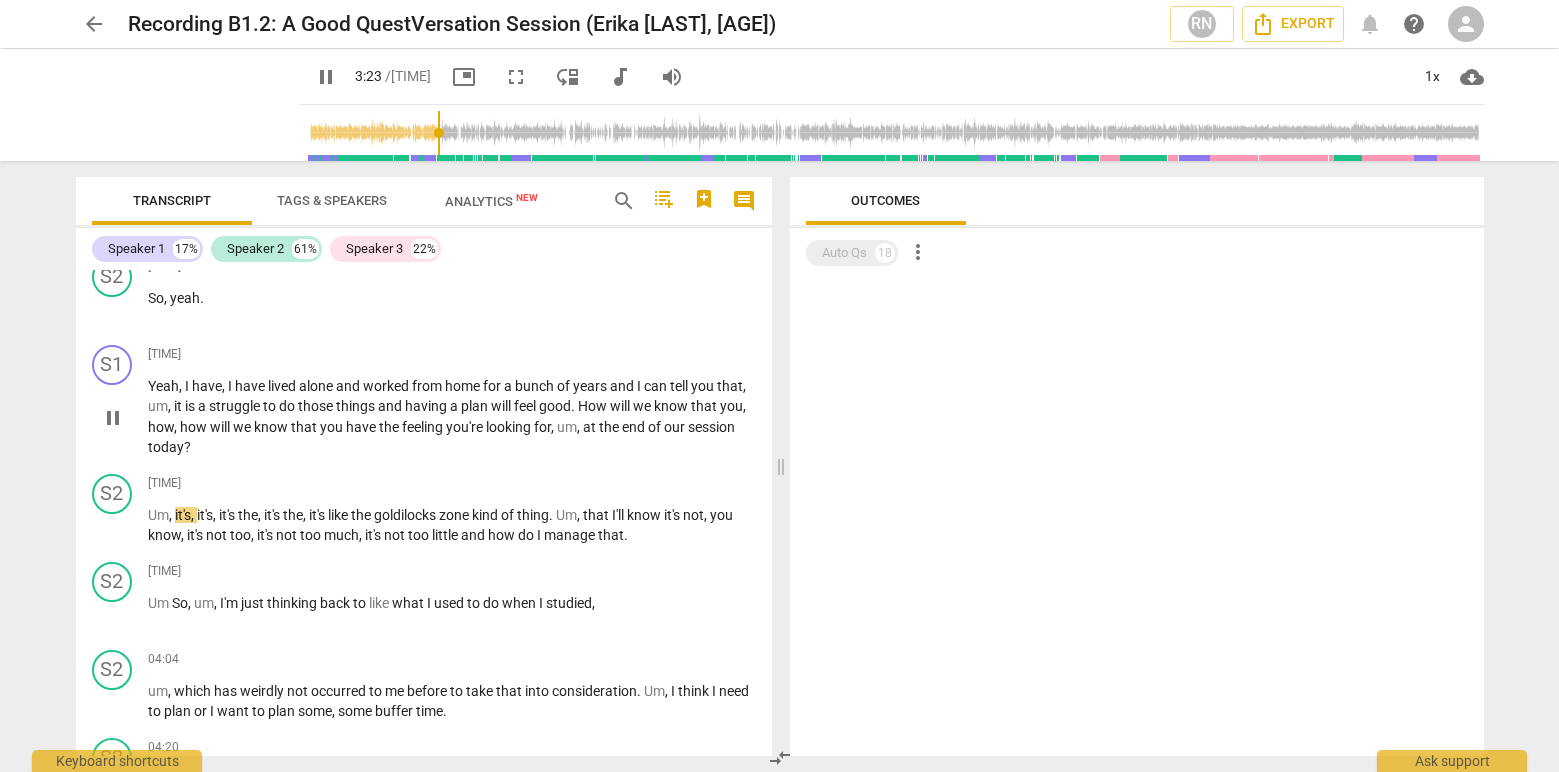 scroll, scrollTop: 1333, scrollLeft: 0, axis: vertical 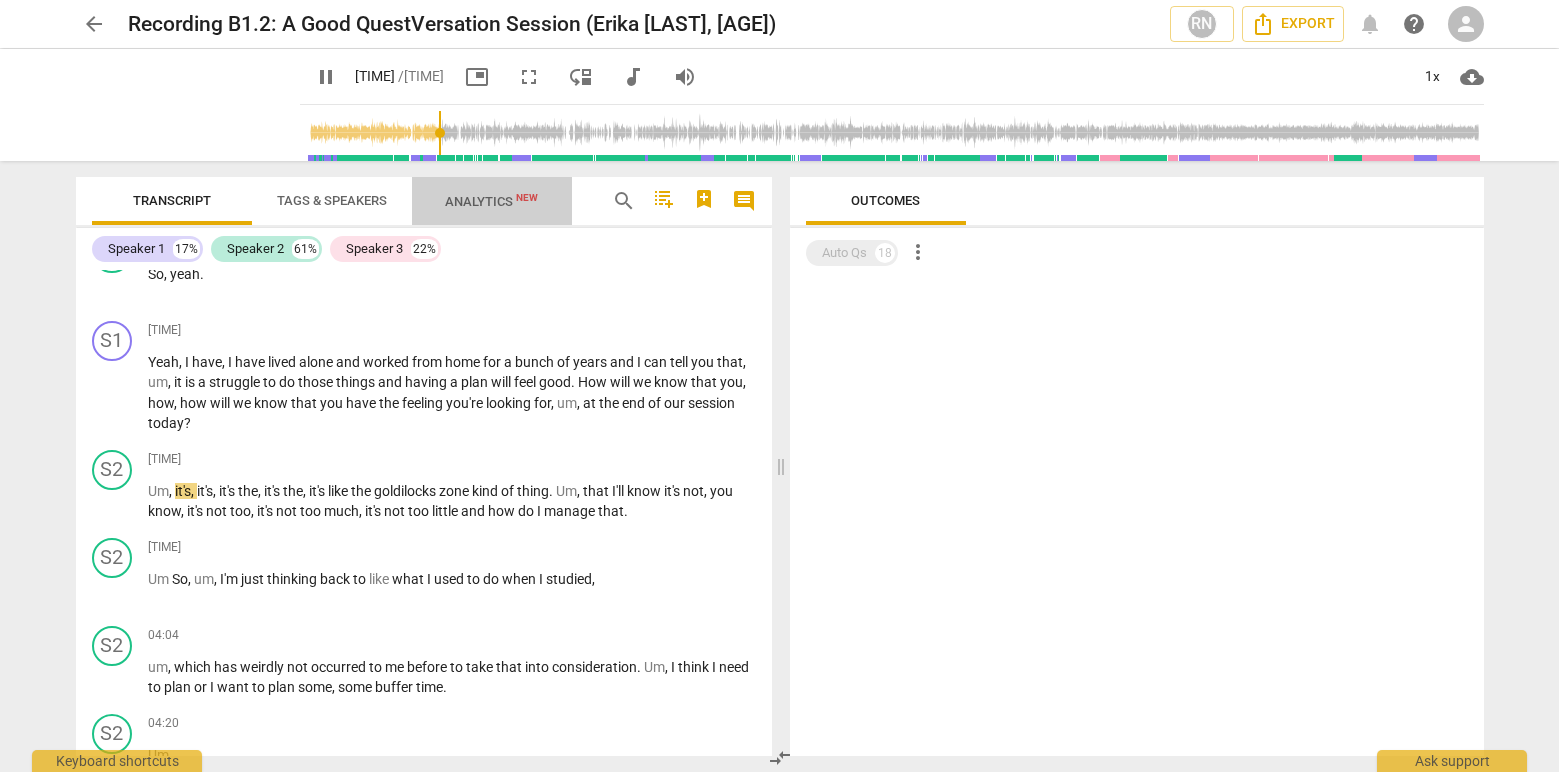 click on "Analytics   New" at bounding box center (491, 201) 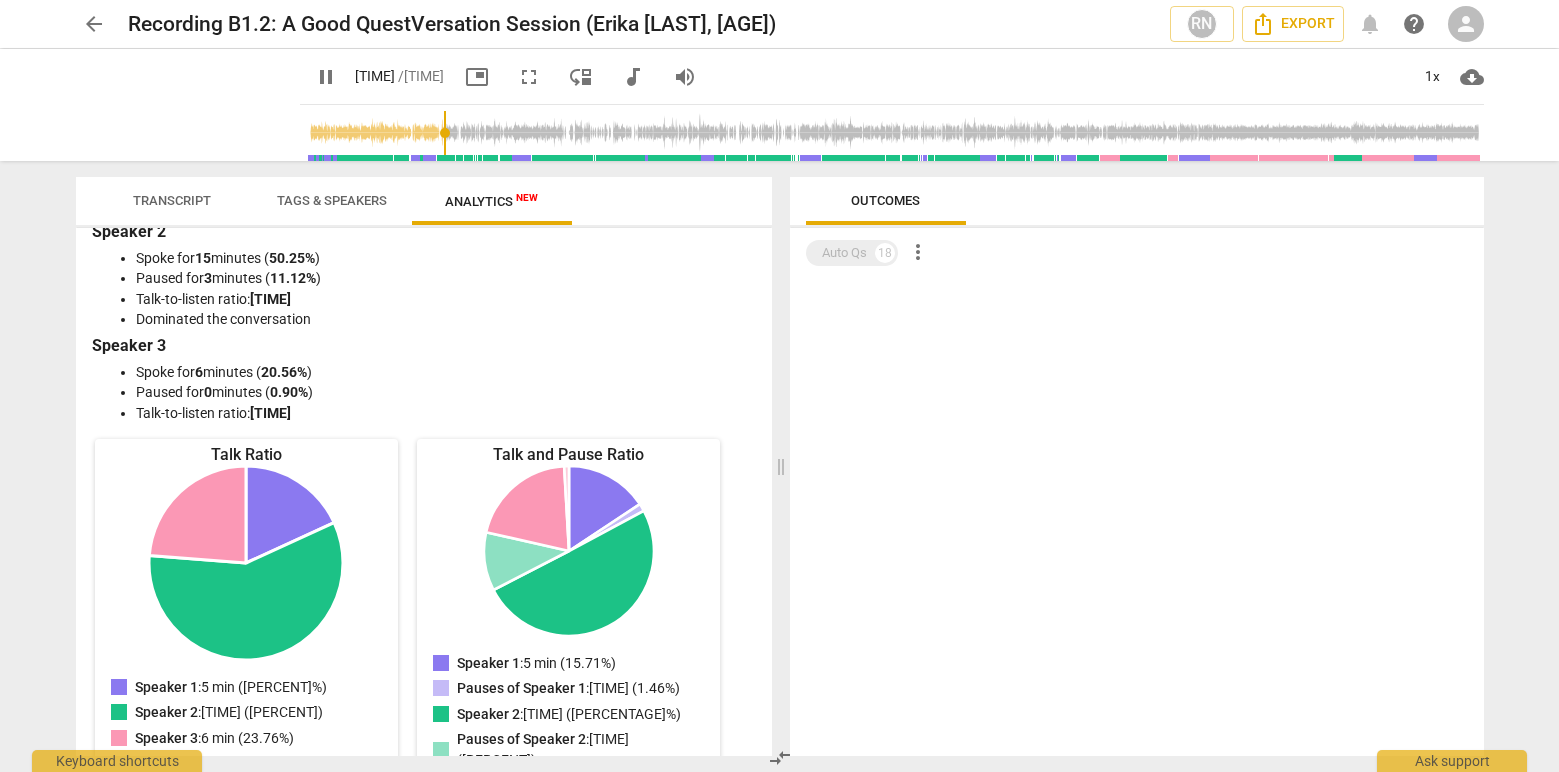 scroll, scrollTop: 122, scrollLeft: 0, axis: vertical 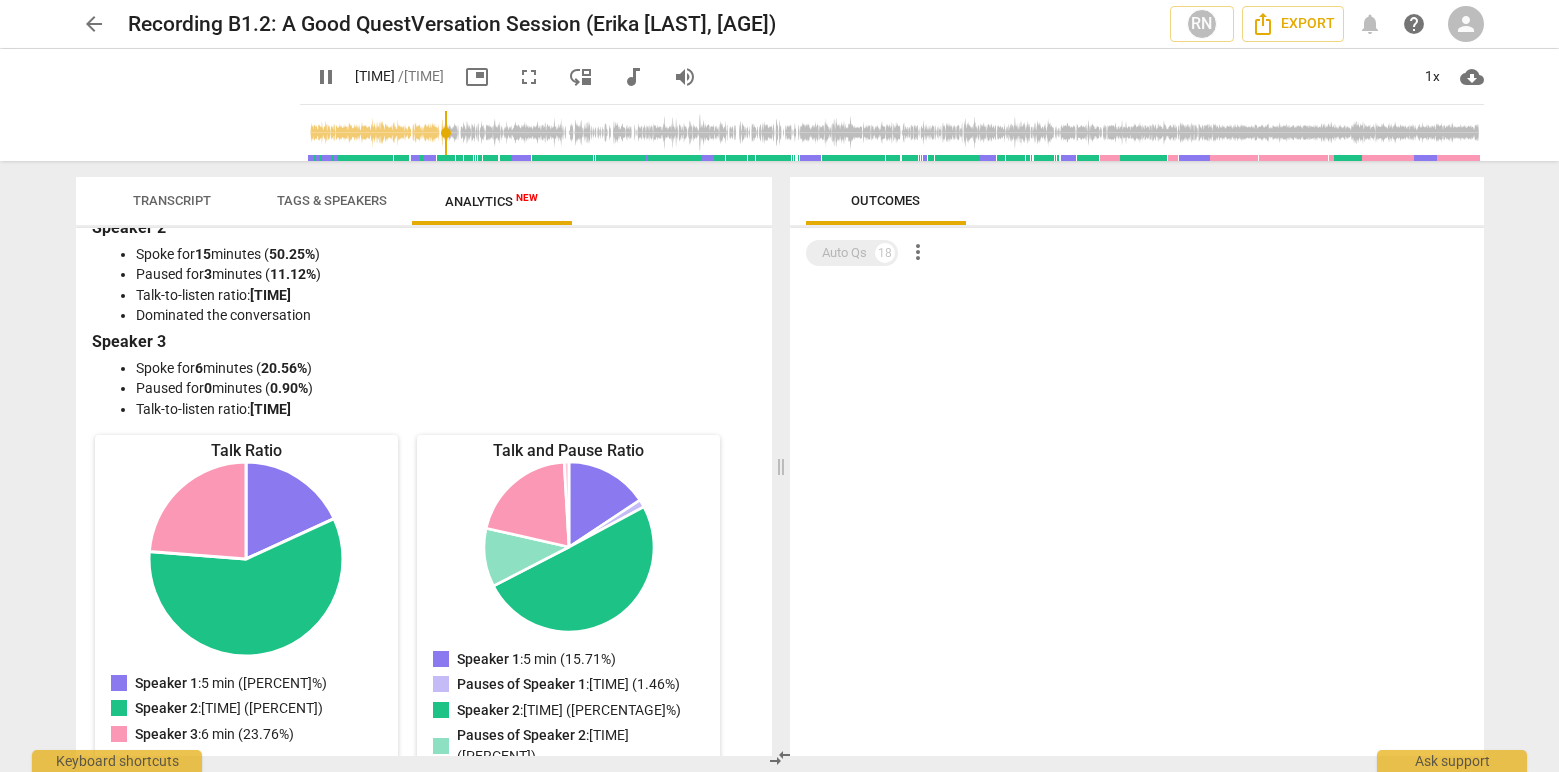 click on "Transcript" at bounding box center [172, 200] 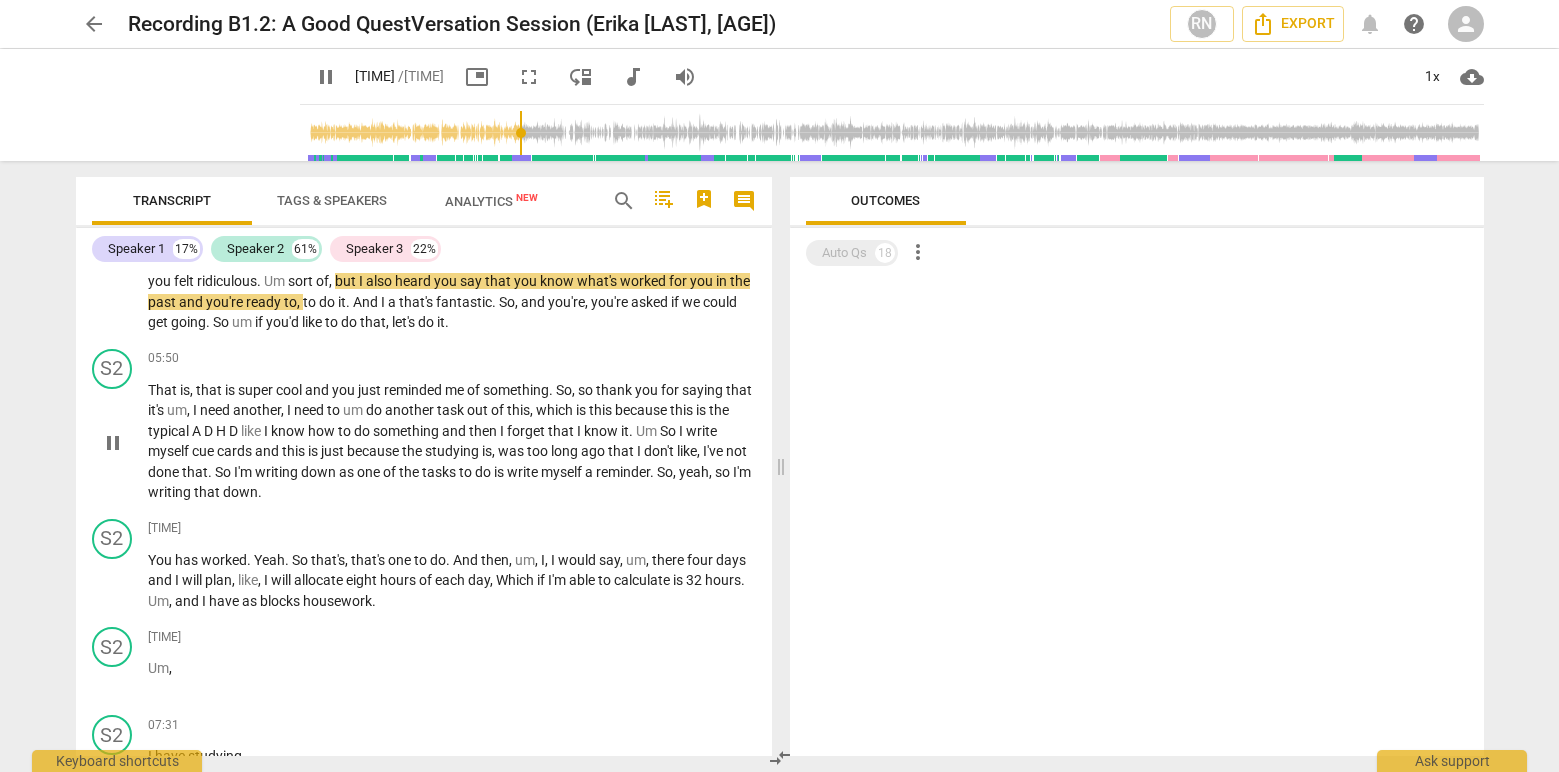 scroll, scrollTop: 2279, scrollLeft: 0, axis: vertical 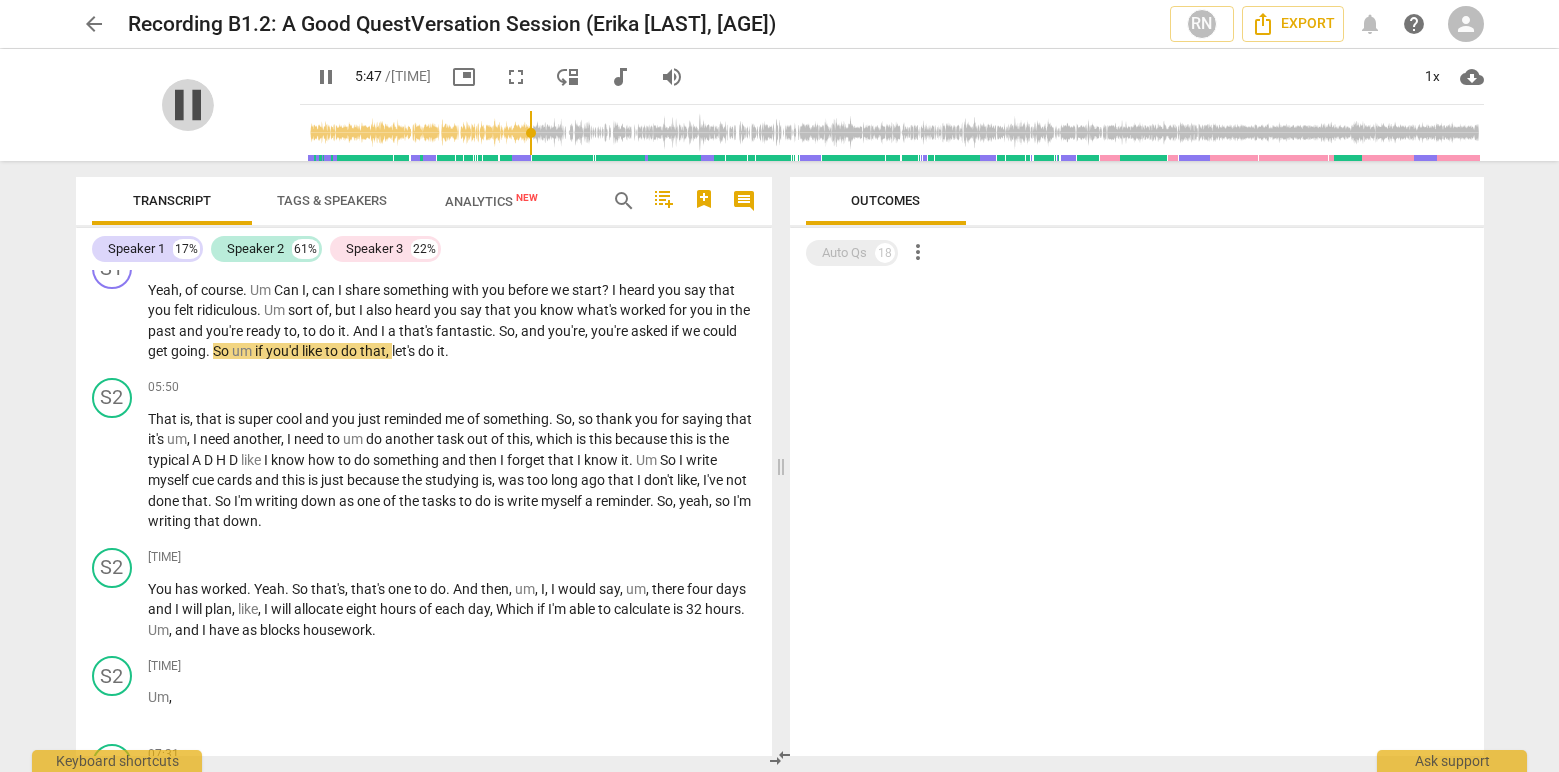 click on "pause" at bounding box center [188, 105] 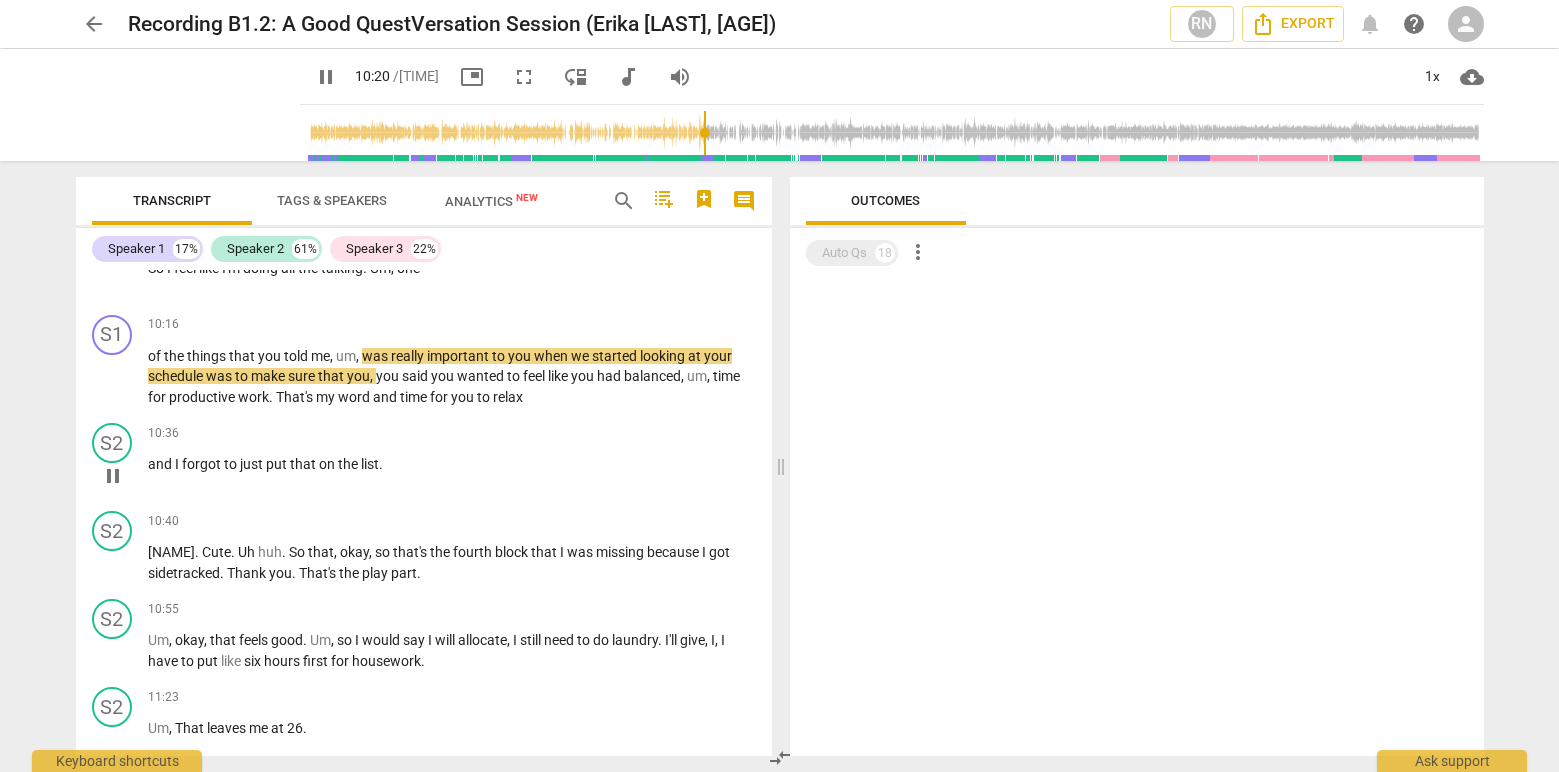 scroll, scrollTop: 3506, scrollLeft: 0, axis: vertical 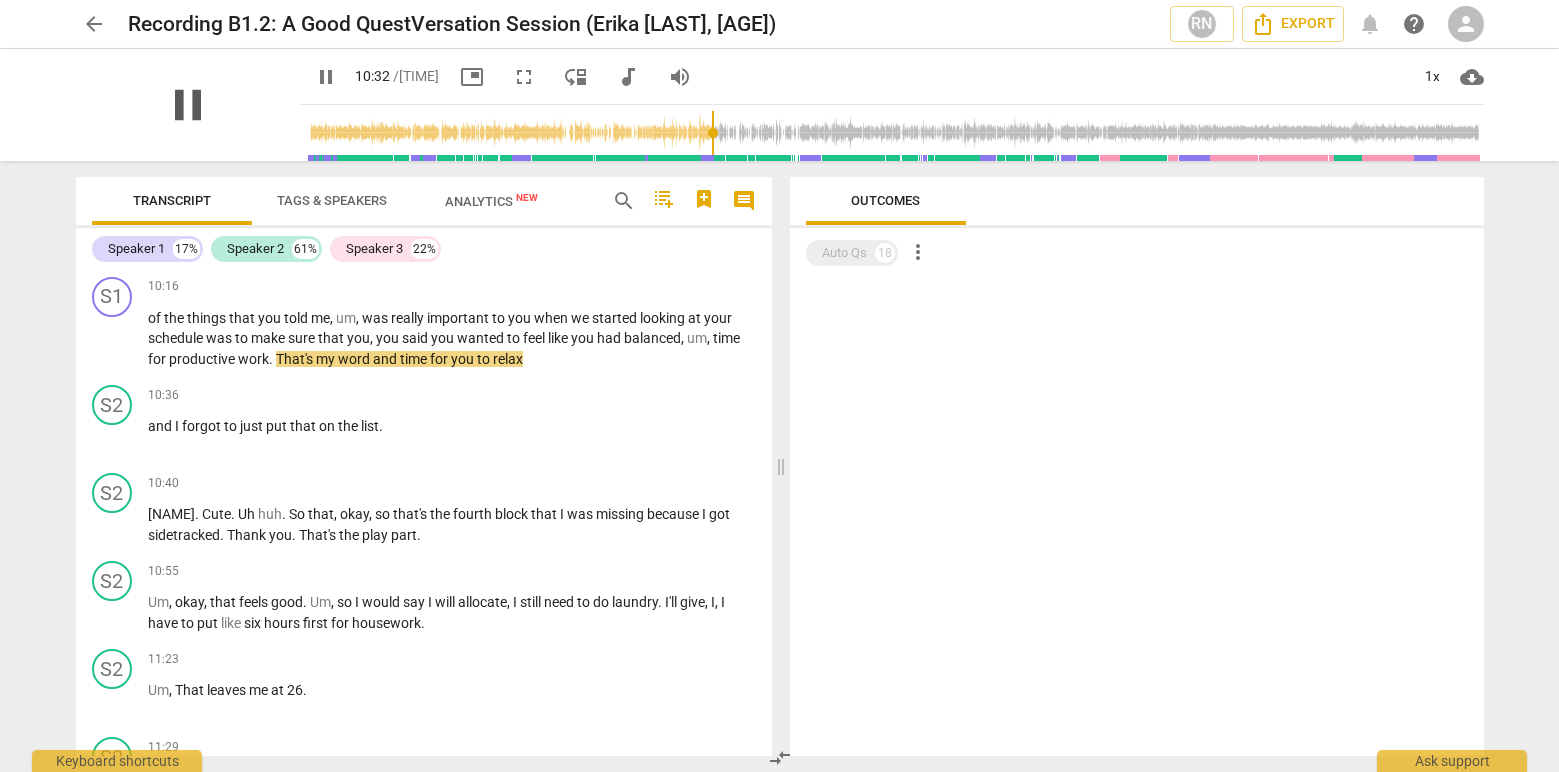 click on "pause" at bounding box center [188, 105] 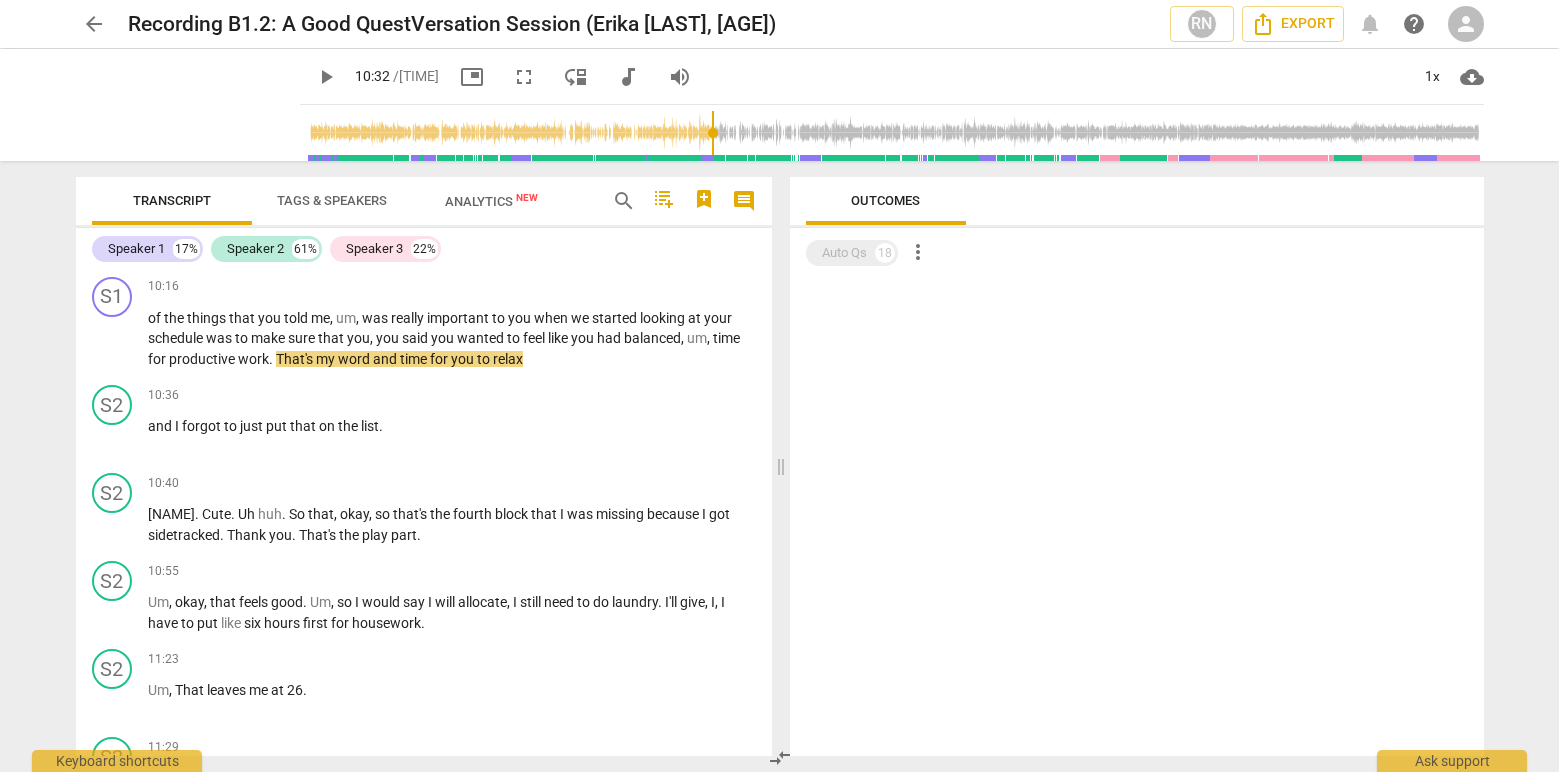click on "play_arrow" at bounding box center (326, 77) 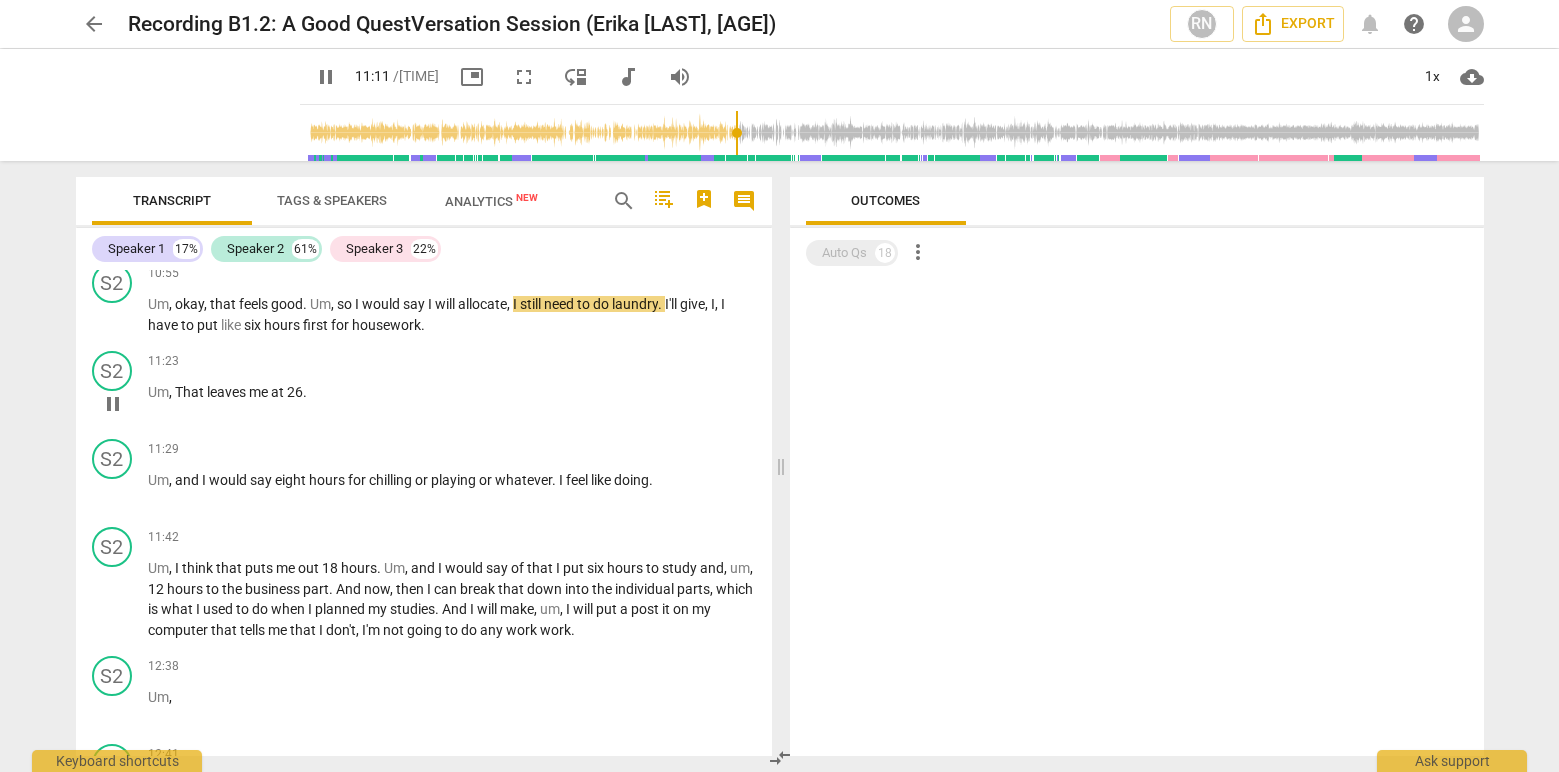 scroll, scrollTop: 3808, scrollLeft: 0, axis: vertical 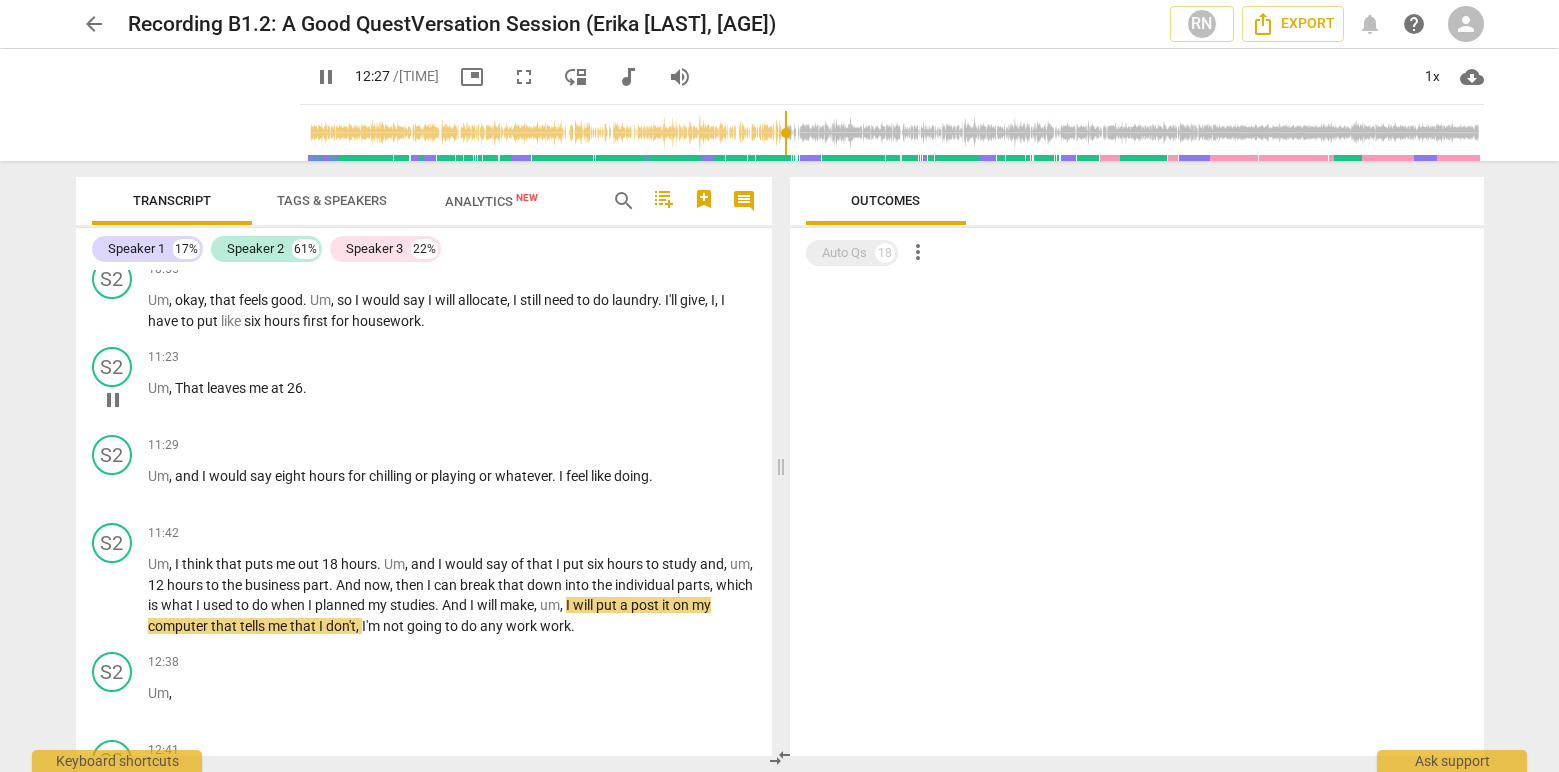 type on "747" 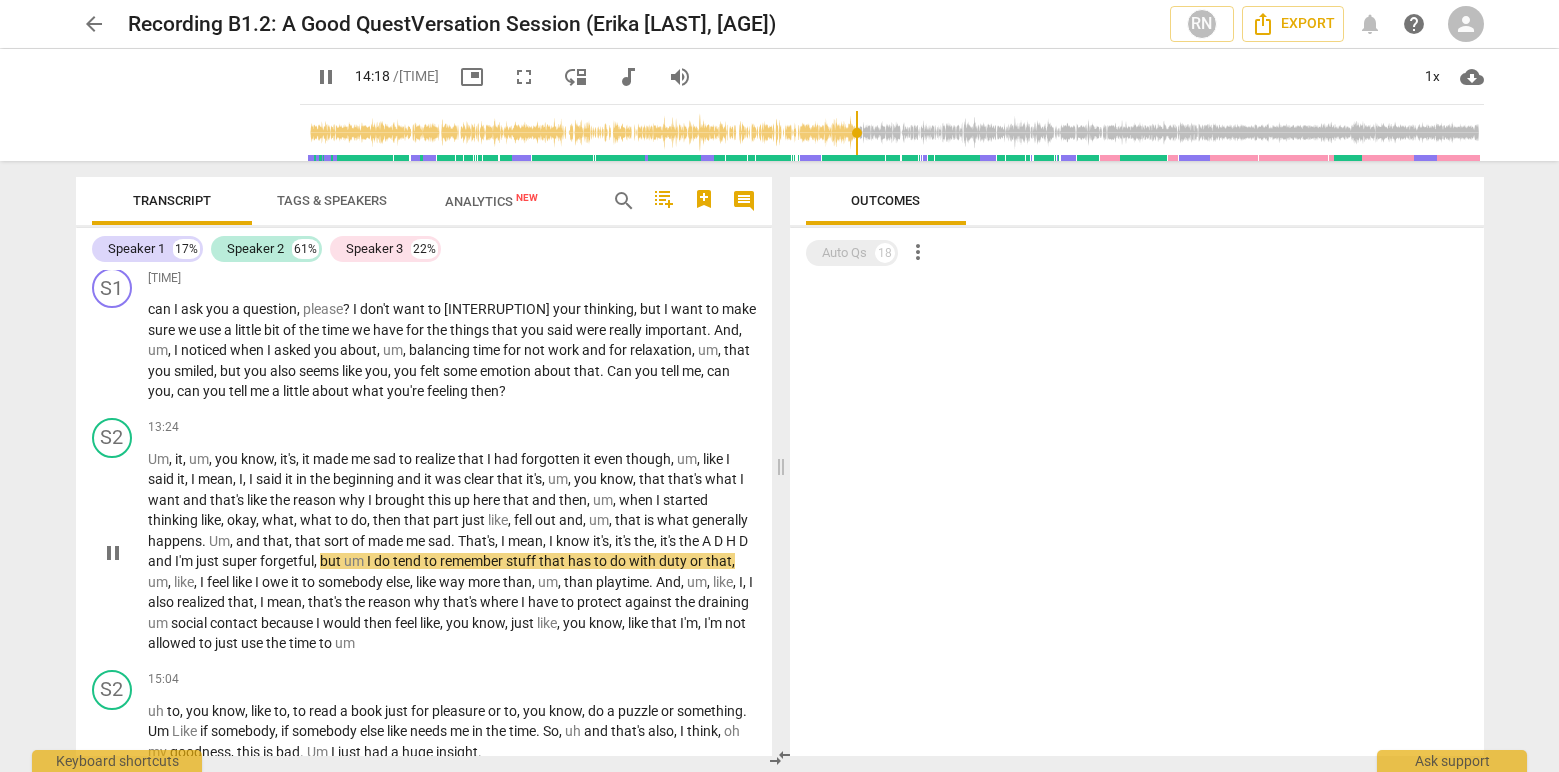 scroll, scrollTop: 4460, scrollLeft: 0, axis: vertical 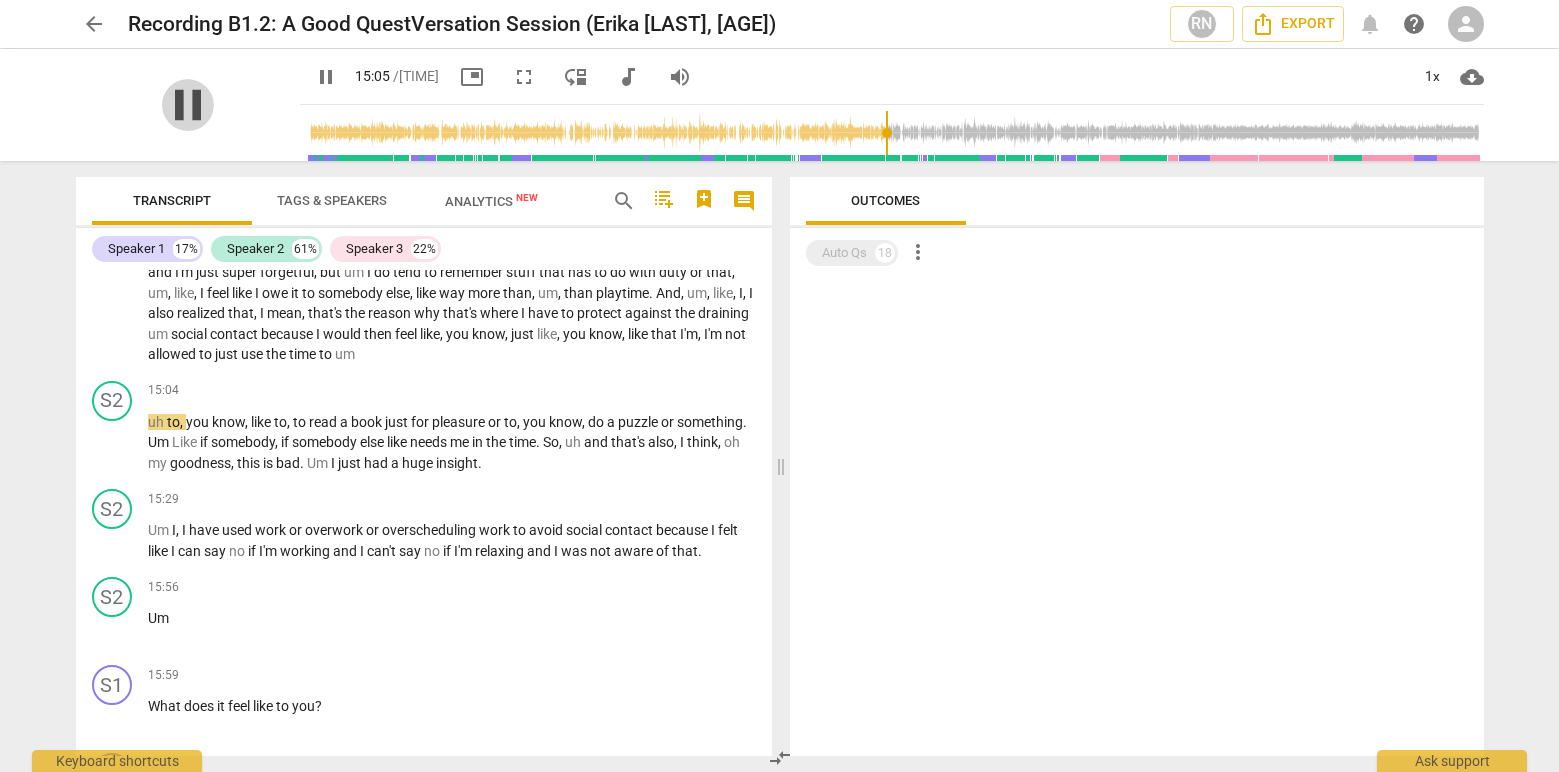 click on "pause" at bounding box center (188, 105) 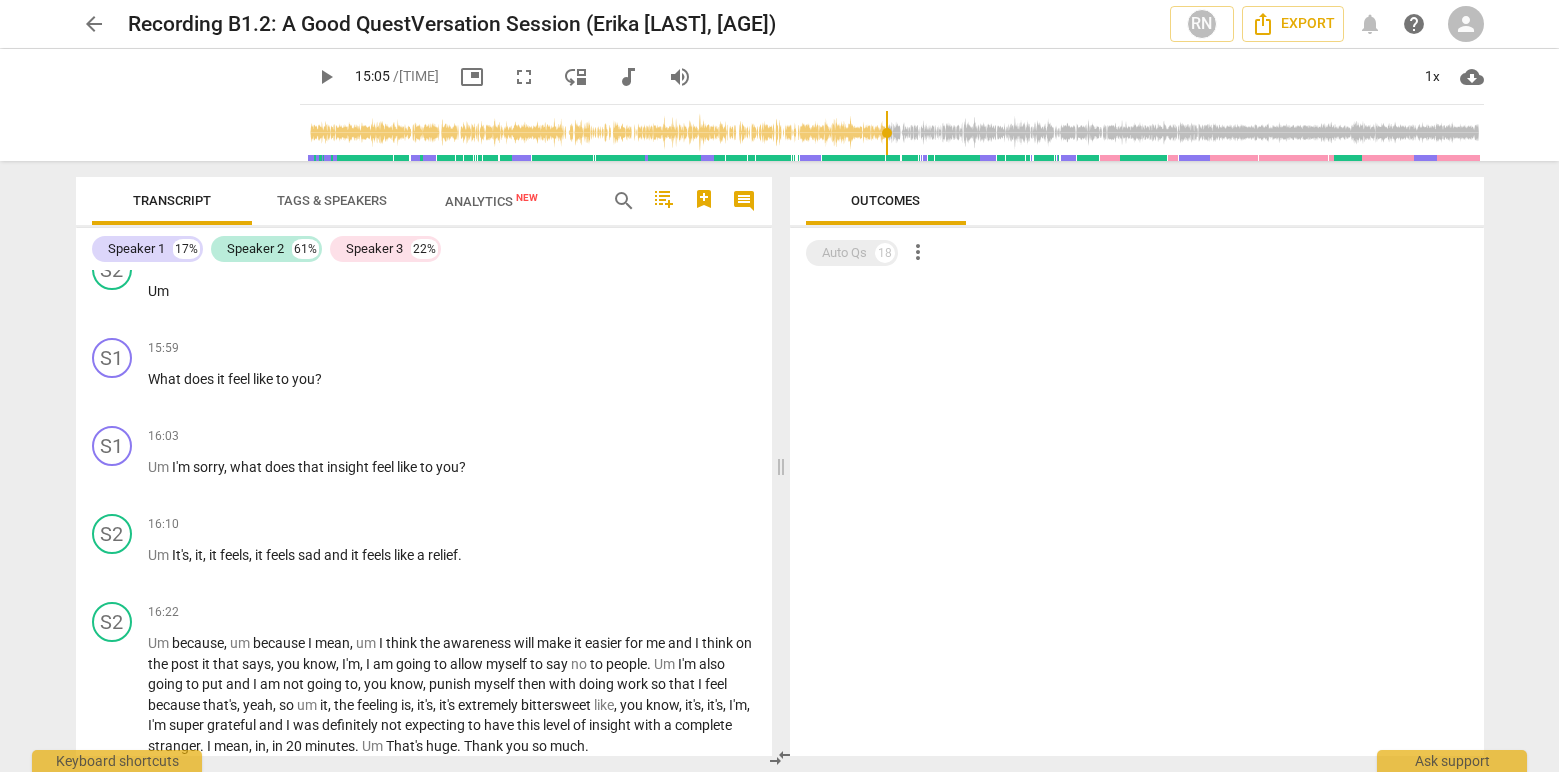 scroll, scrollTop: 4669, scrollLeft: 0, axis: vertical 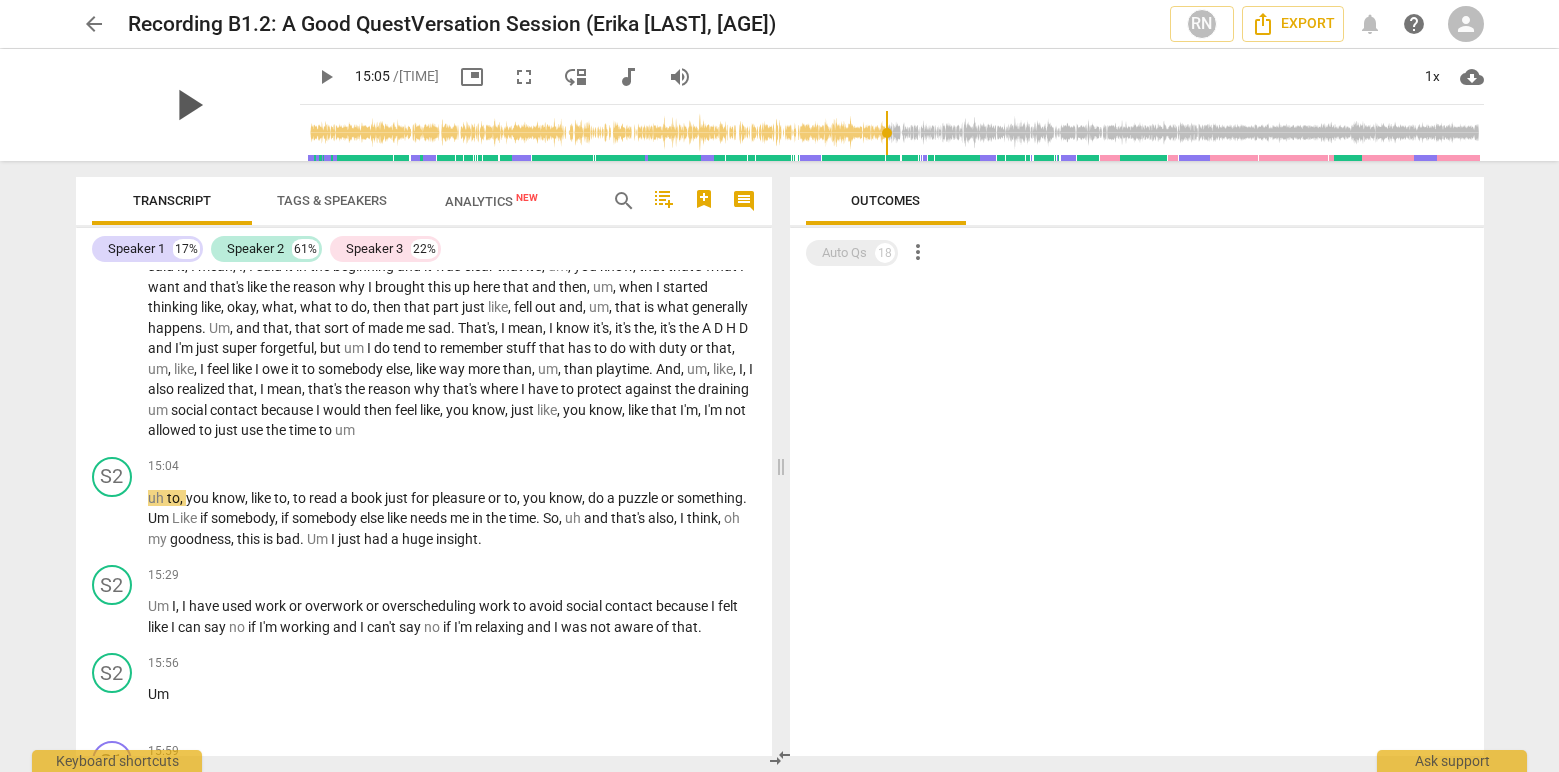 click on "play_arrow" at bounding box center [188, 105] 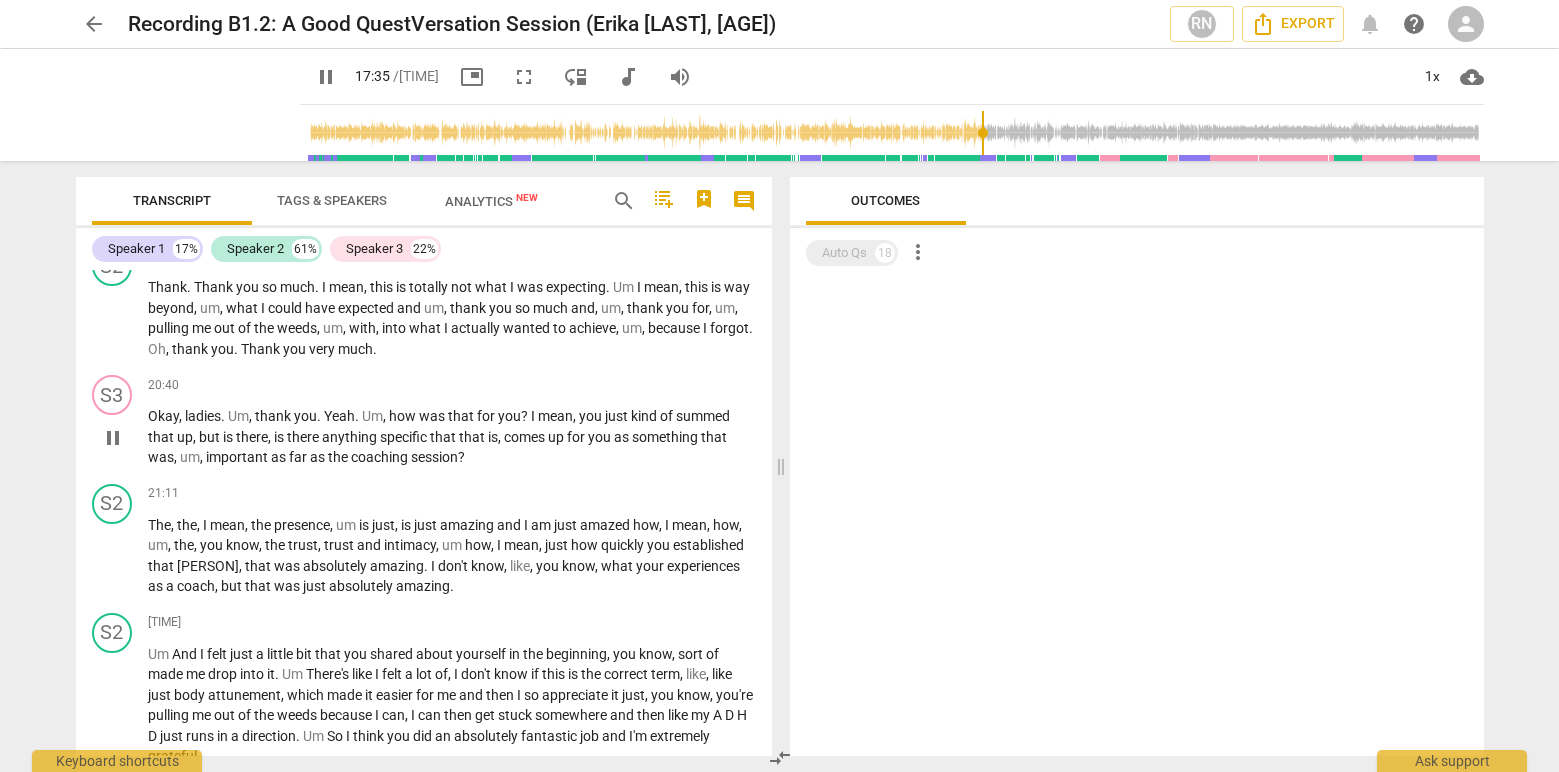 scroll, scrollTop: 6605, scrollLeft: 0, axis: vertical 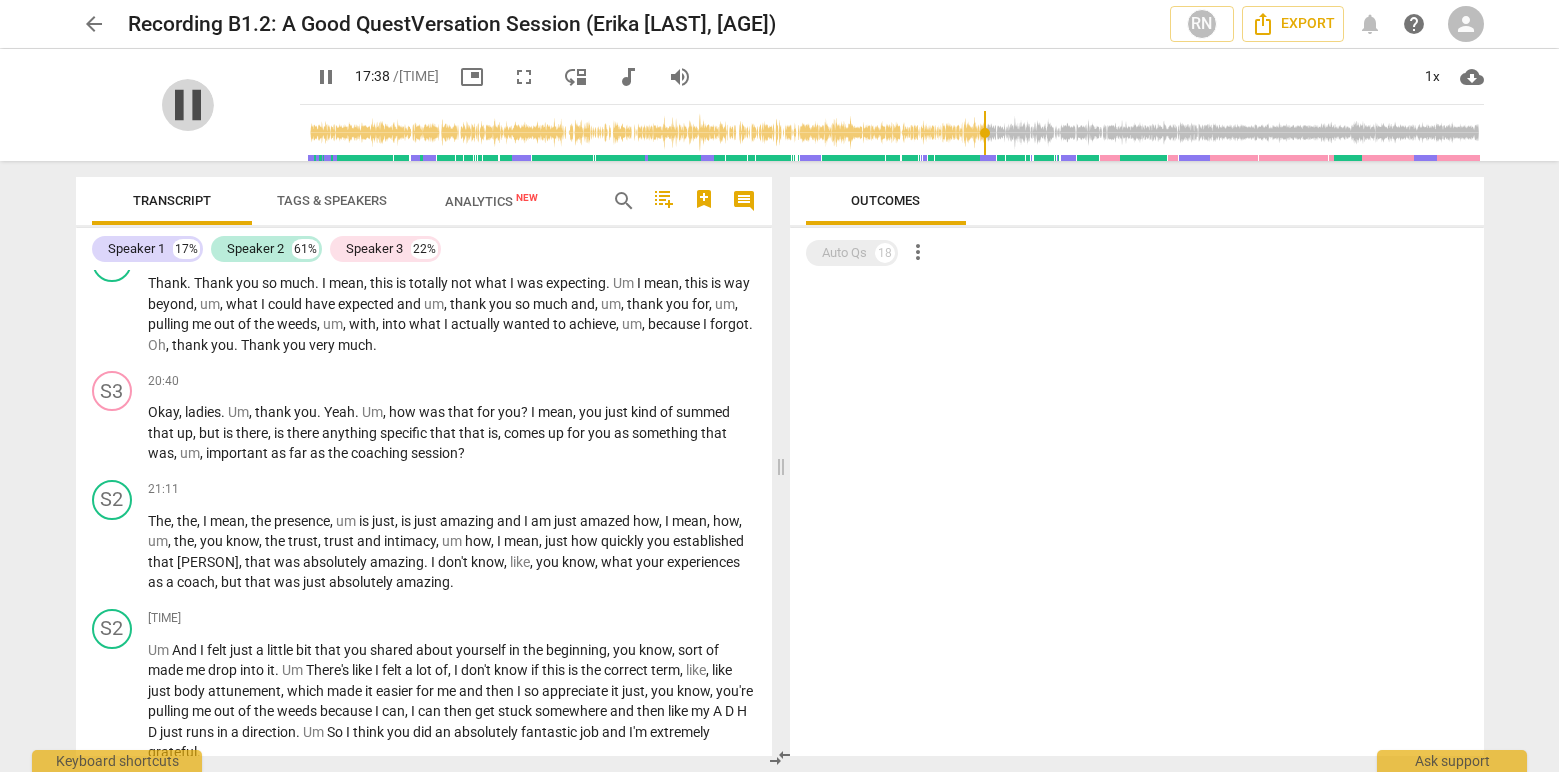 click on "pause" at bounding box center [188, 105] 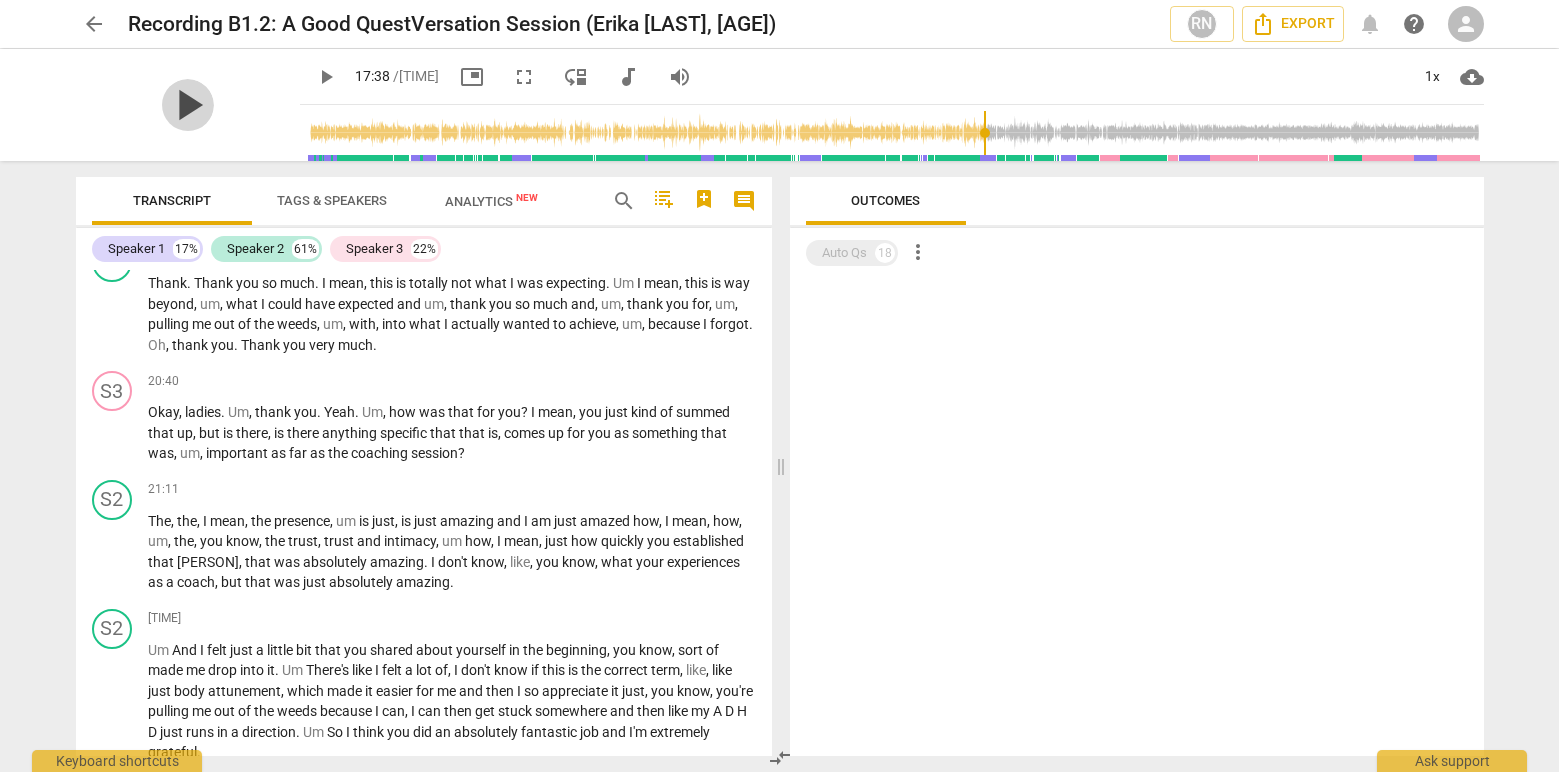 click on "play_arrow" at bounding box center [188, 105] 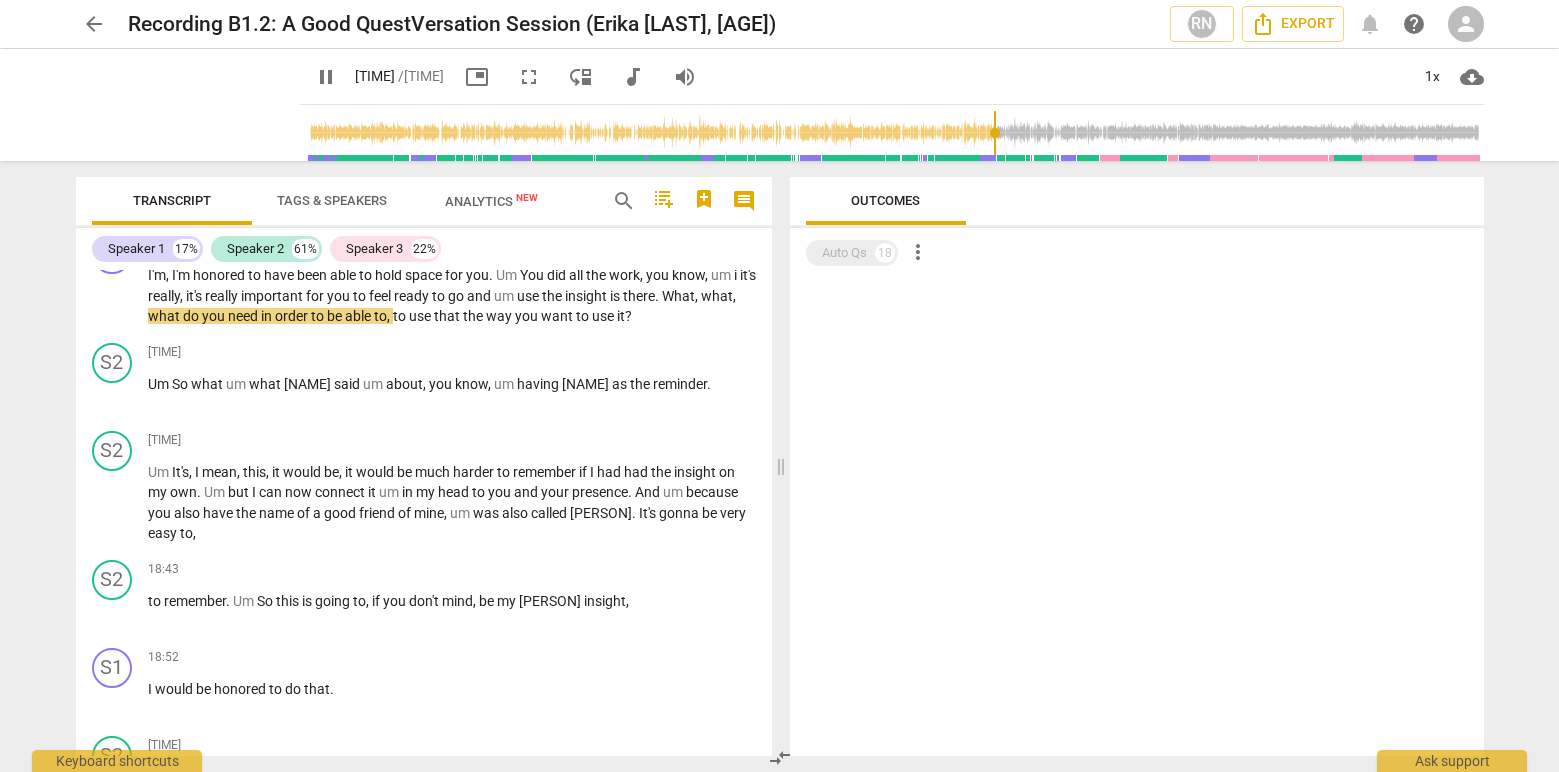 scroll, scrollTop: 5988, scrollLeft: 0, axis: vertical 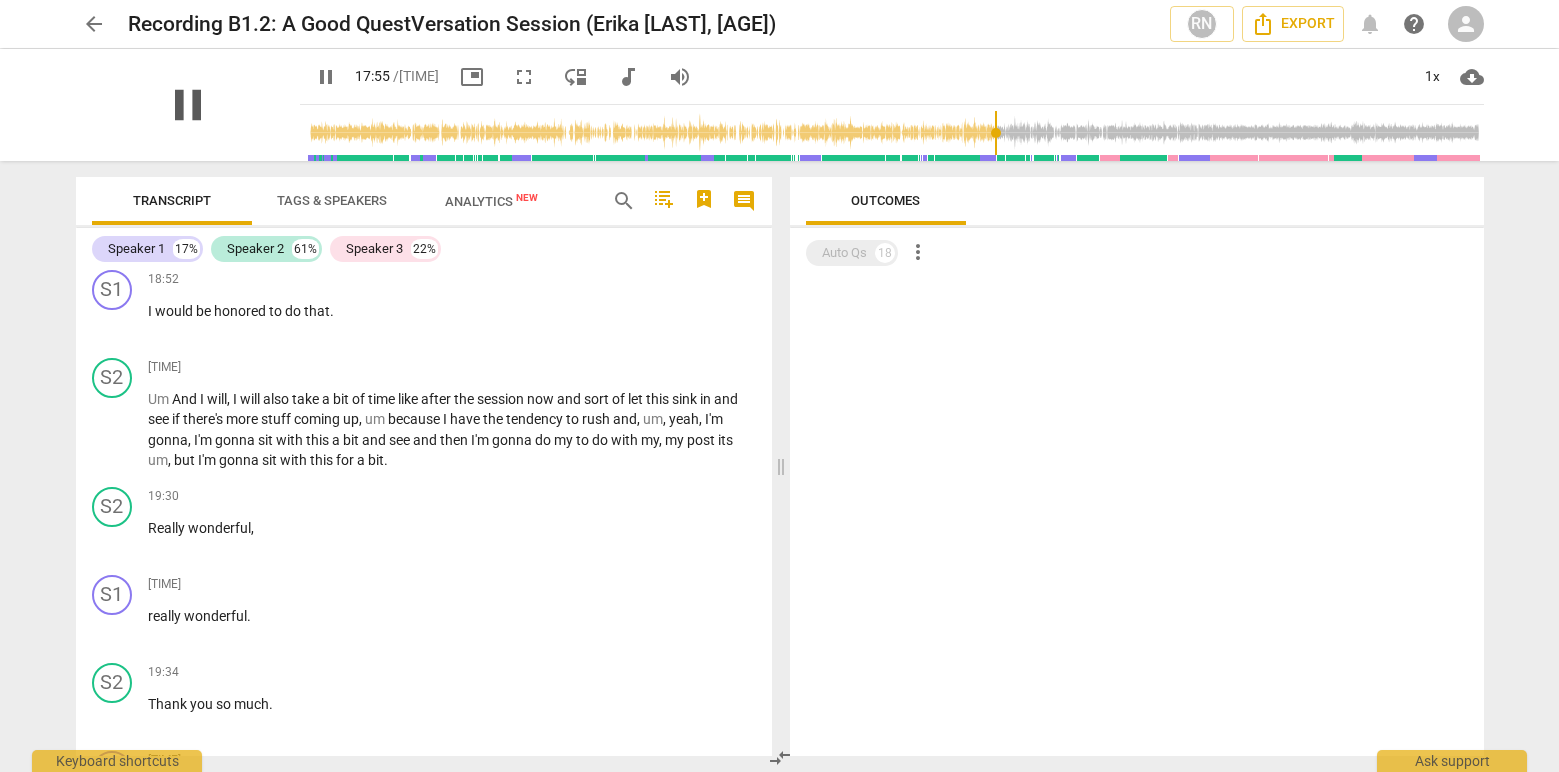 click on "pause" at bounding box center [188, 105] 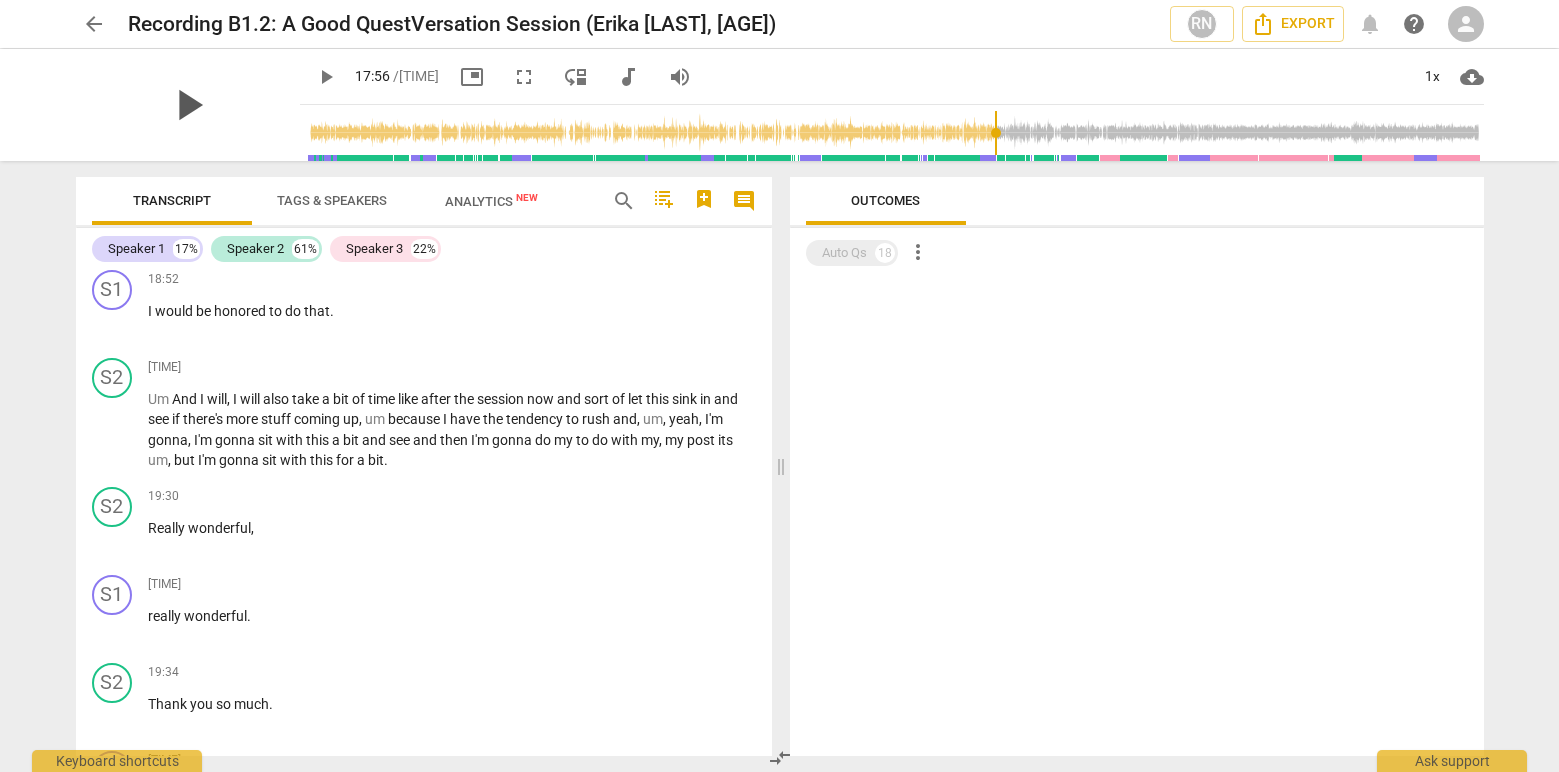type on "[NUMBER]" 